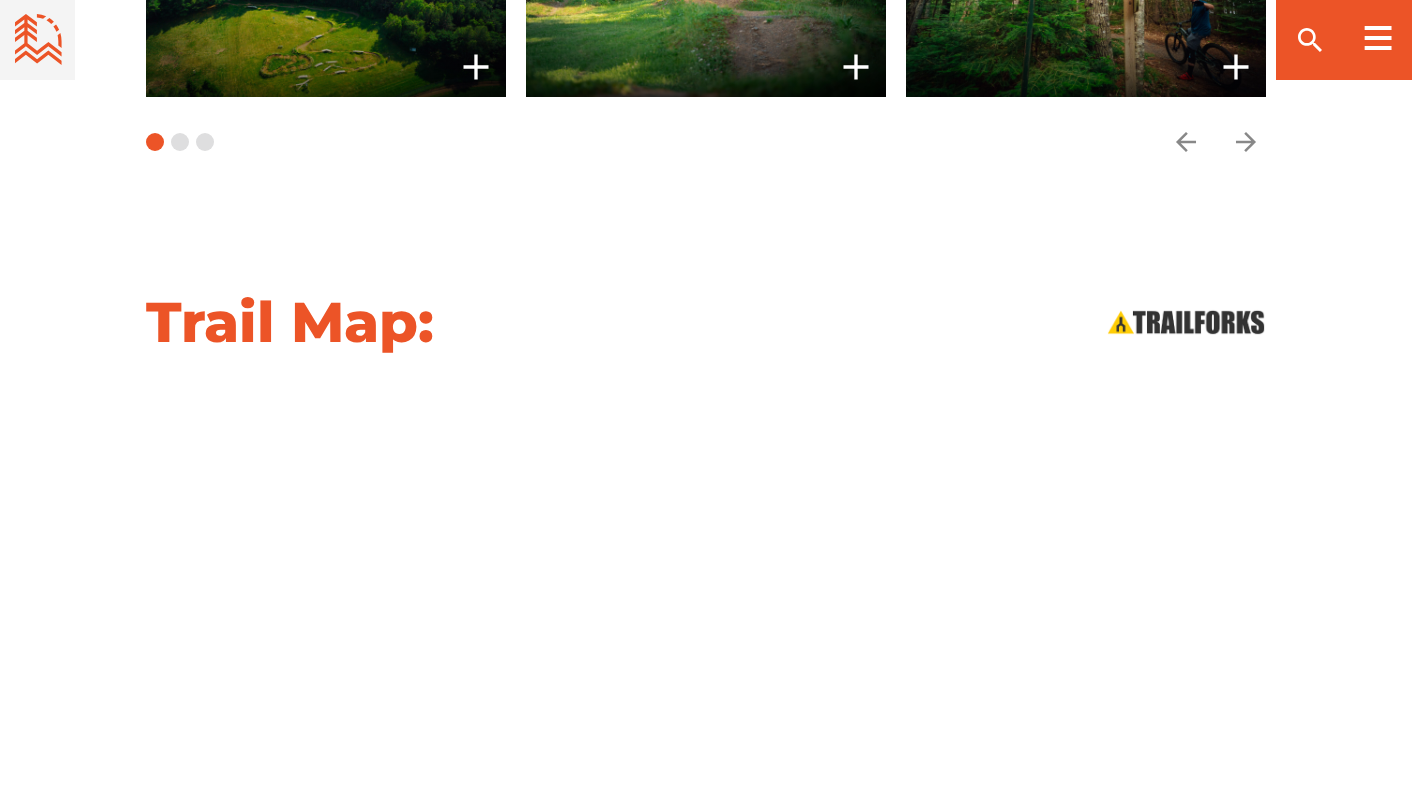 scroll, scrollTop: 2100, scrollLeft: 0, axis: vertical 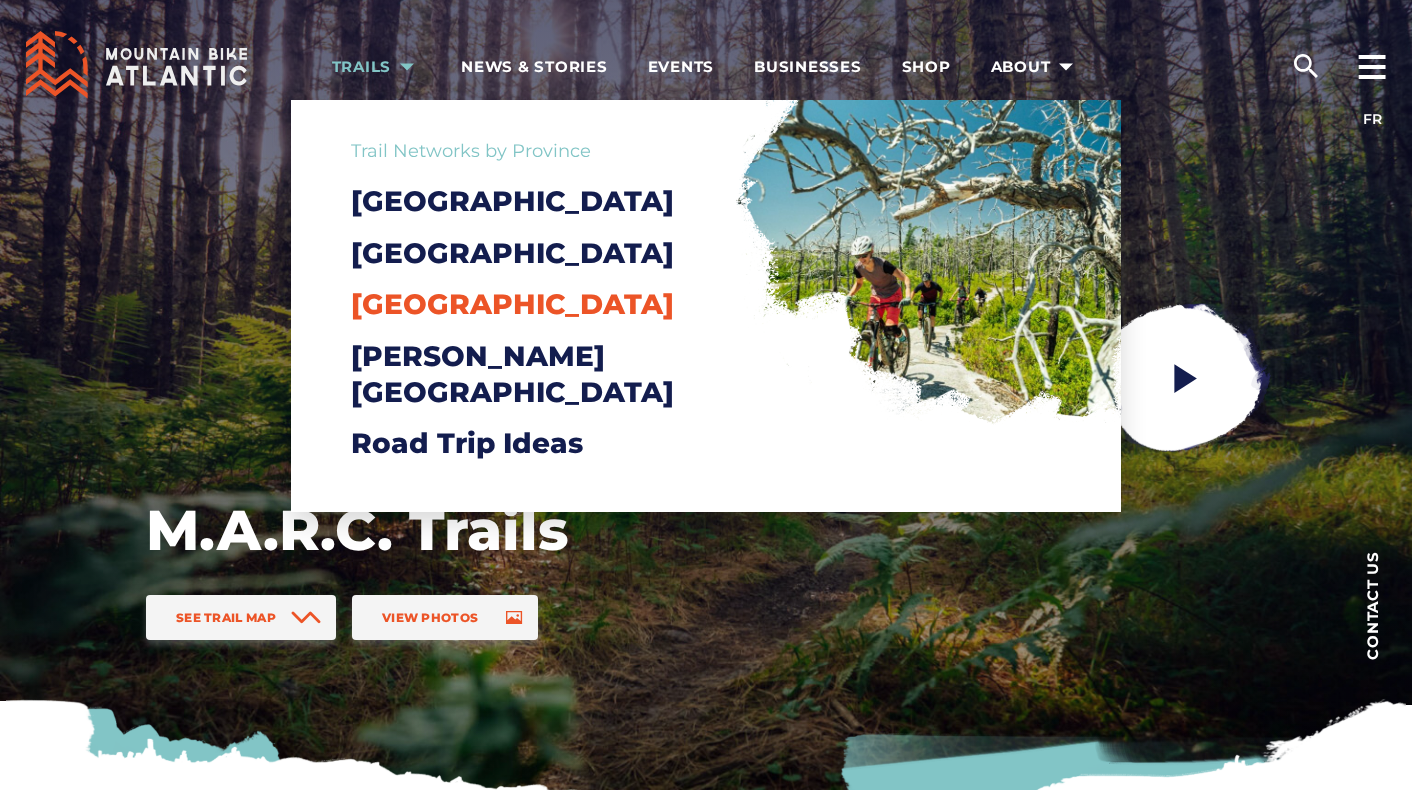click on "[GEOGRAPHIC_DATA]" at bounding box center (512, 304) 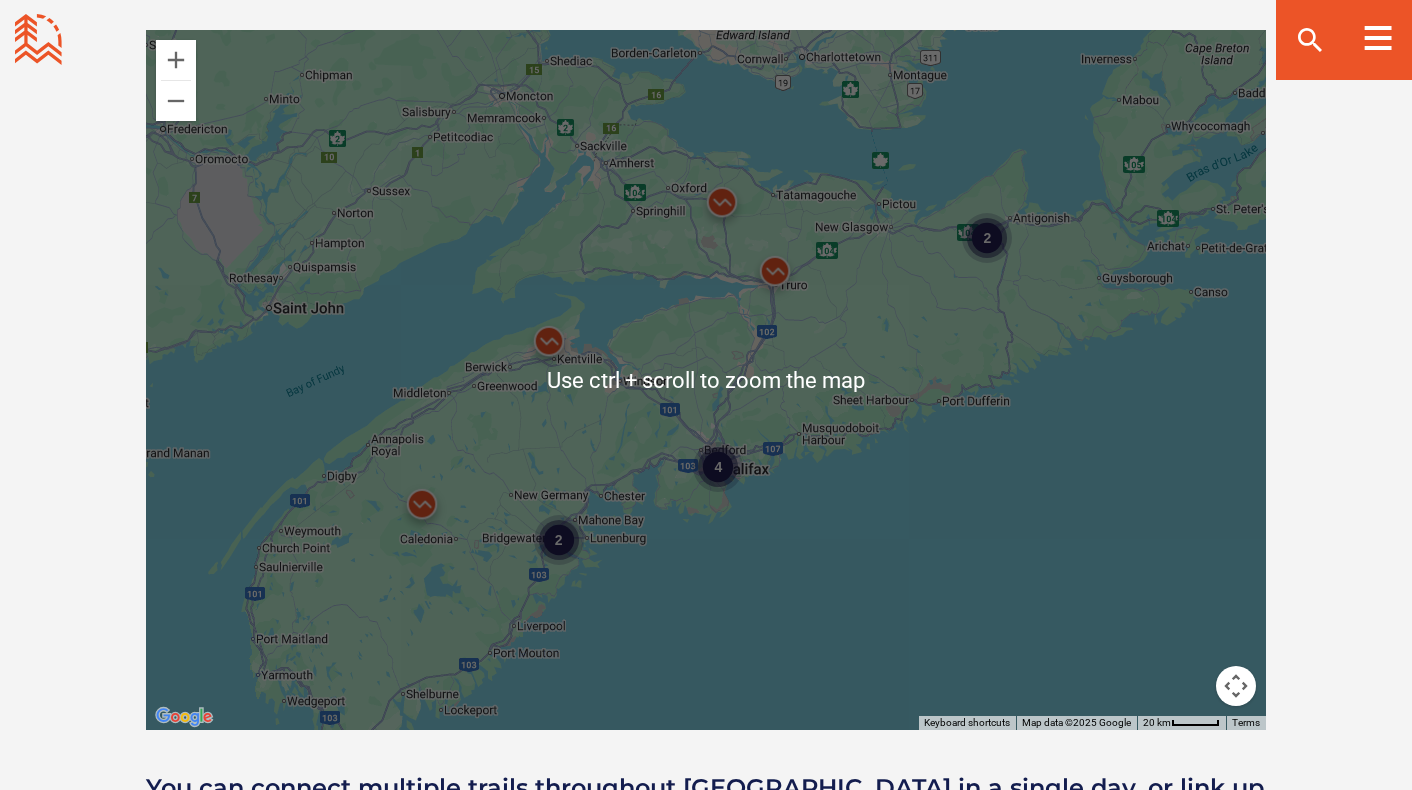 scroll, scrollTop: 2000, scrollLeft: 0, axis: vertical 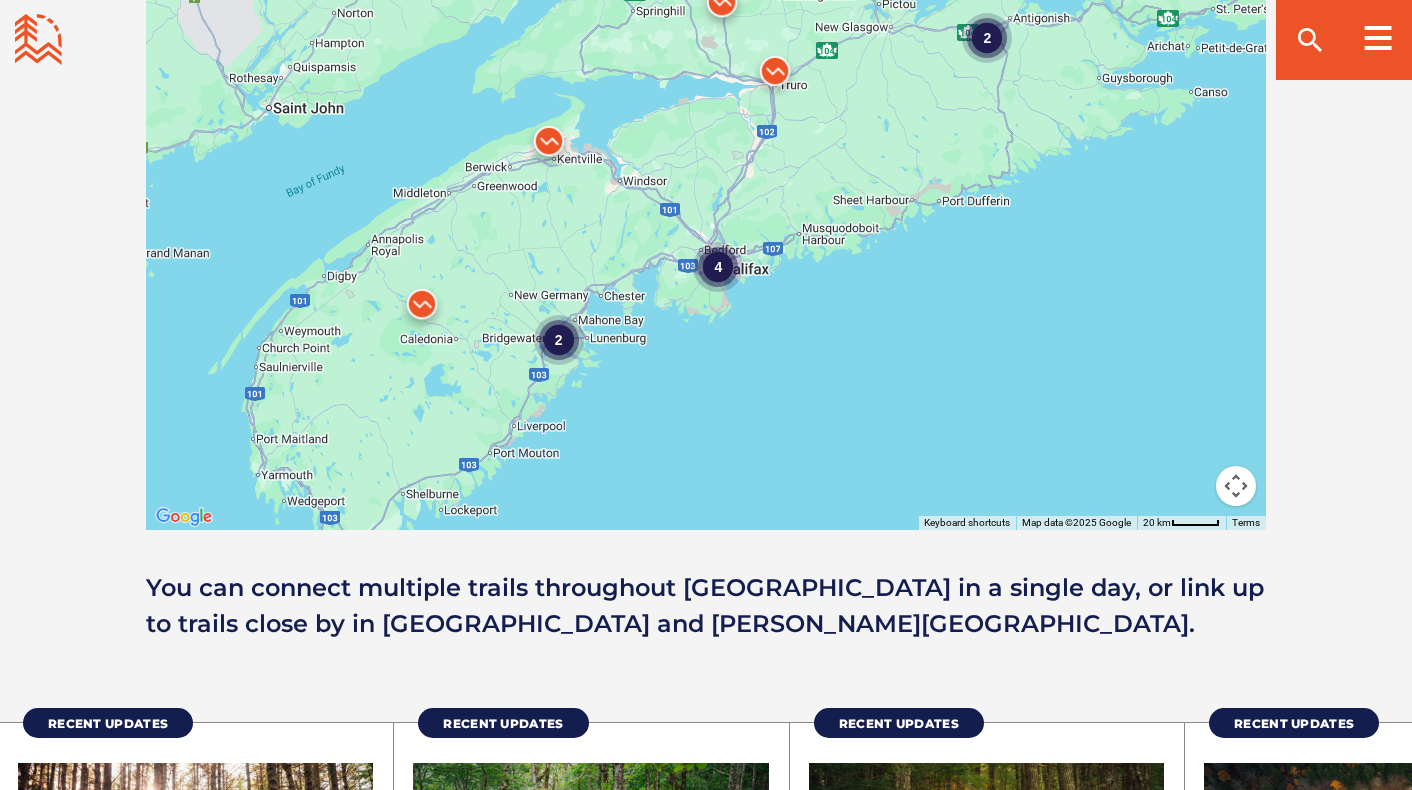 click at bounding box center (1236, 486) 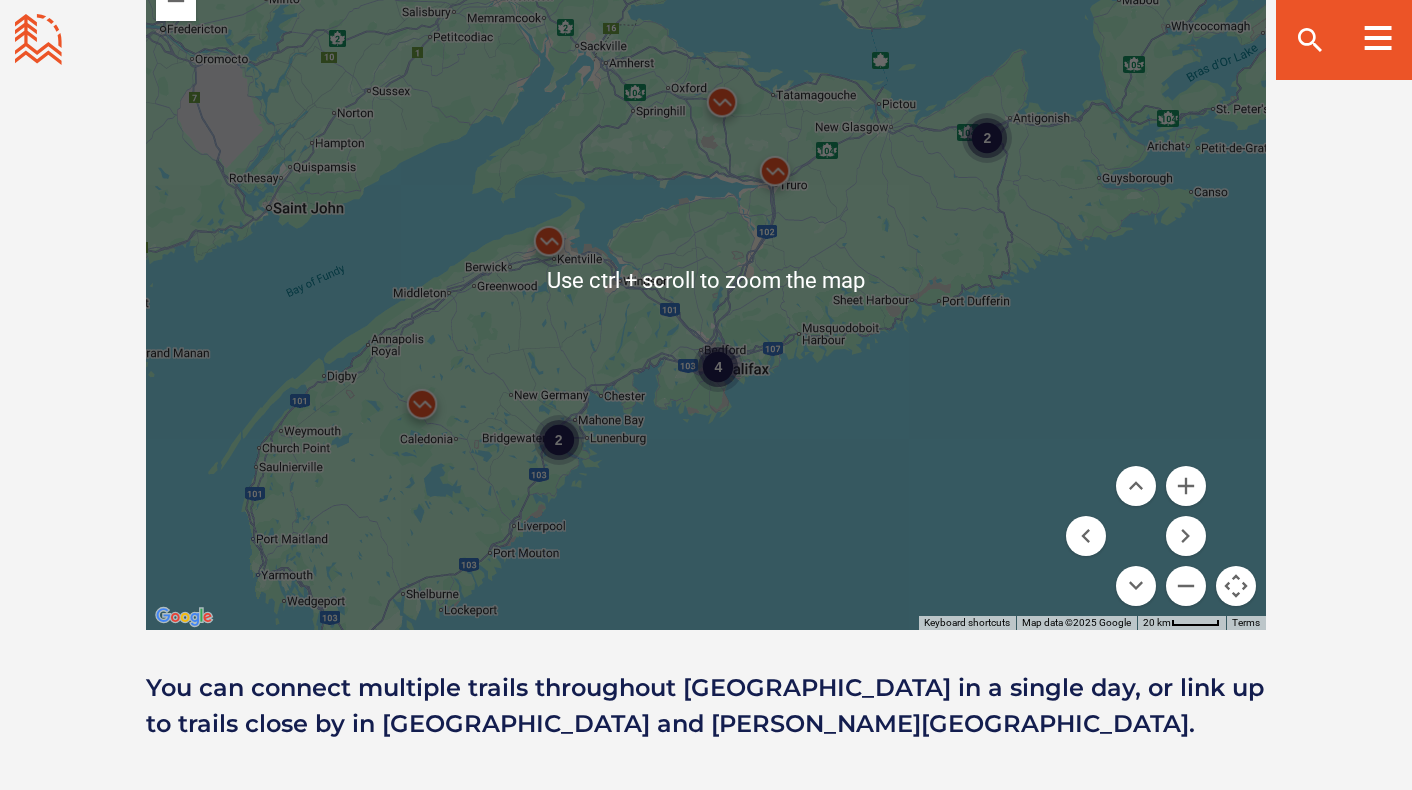 scroll, scrollTop: 1800, scrollLeft: 0, axis: vertical 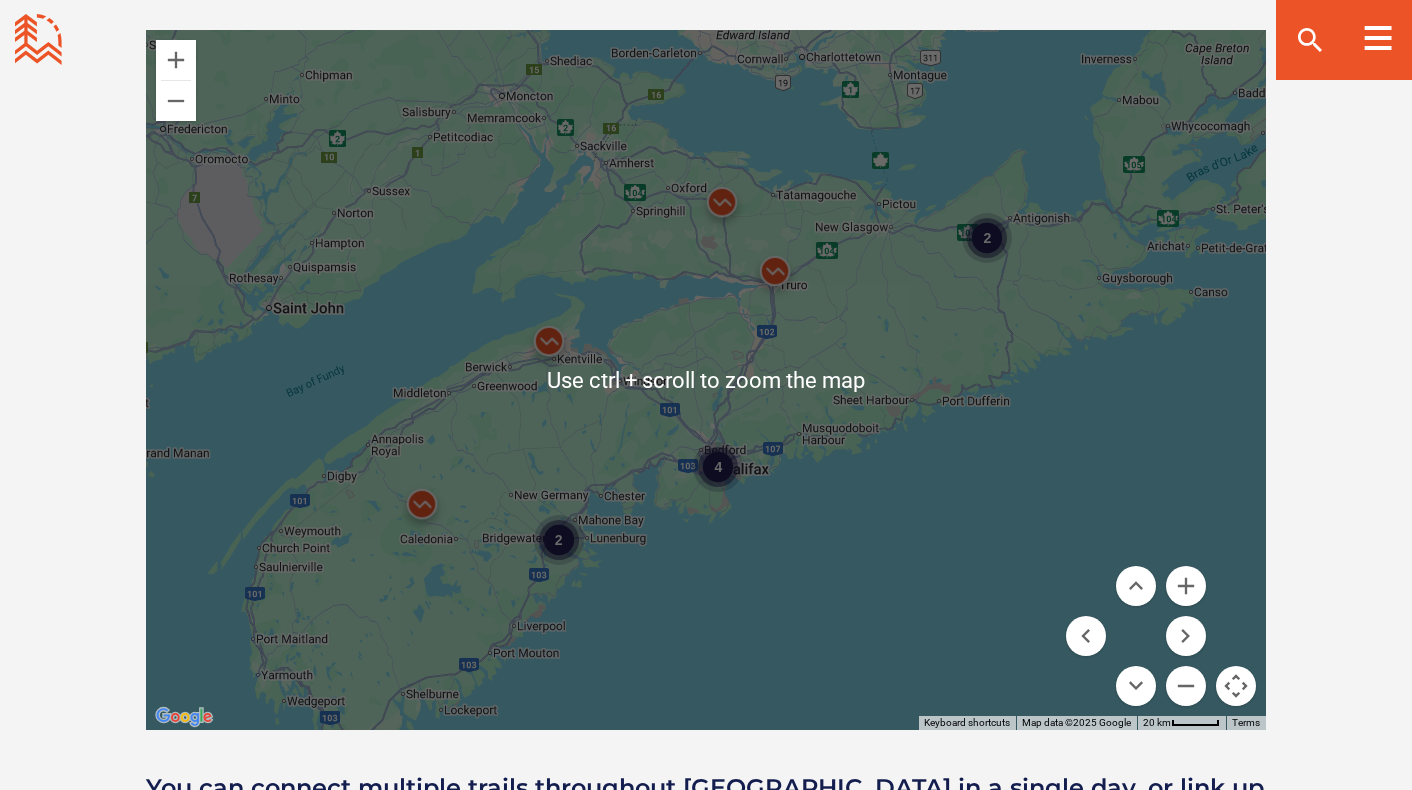 click on "4 2 2" at bounding box center [706, 380] 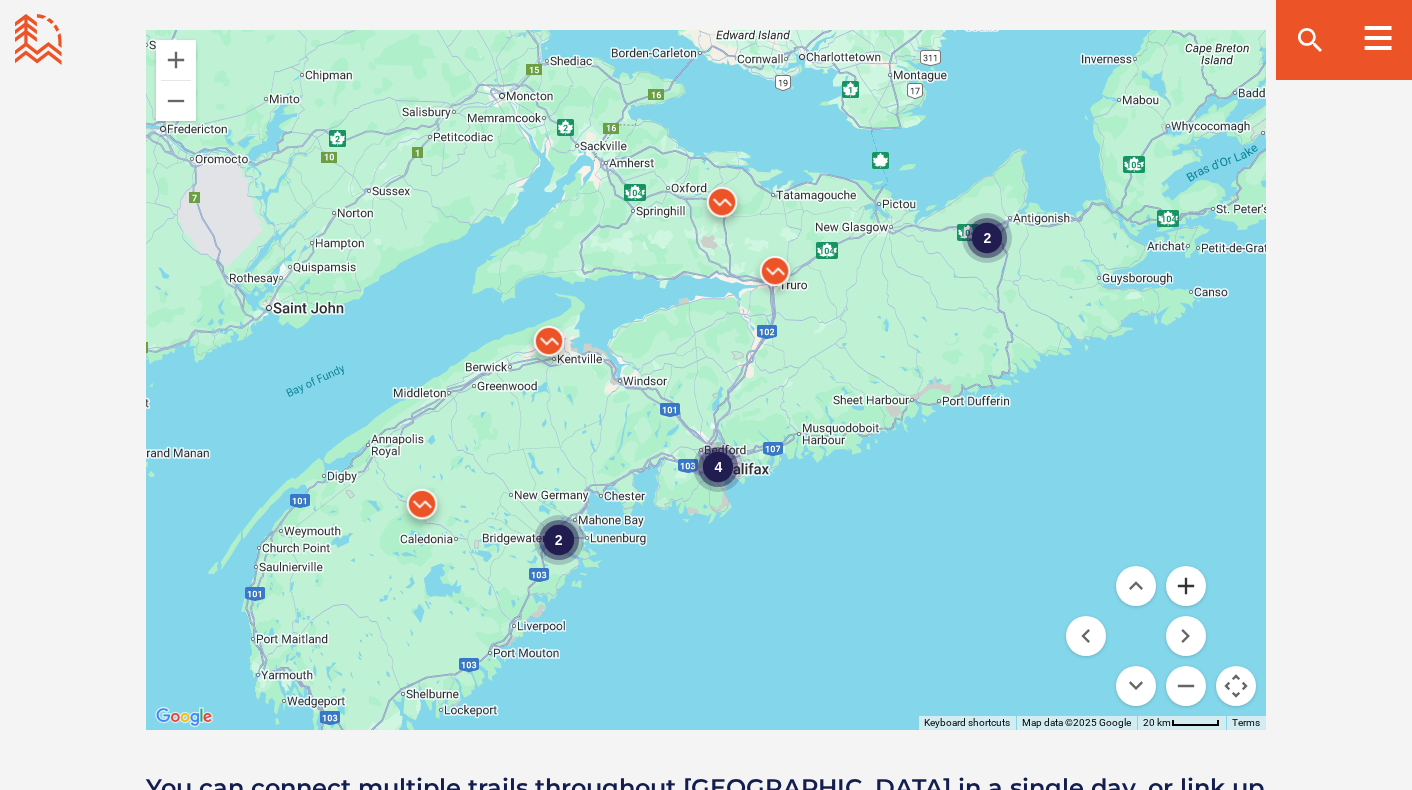 click at bounding box center (1186, 586) 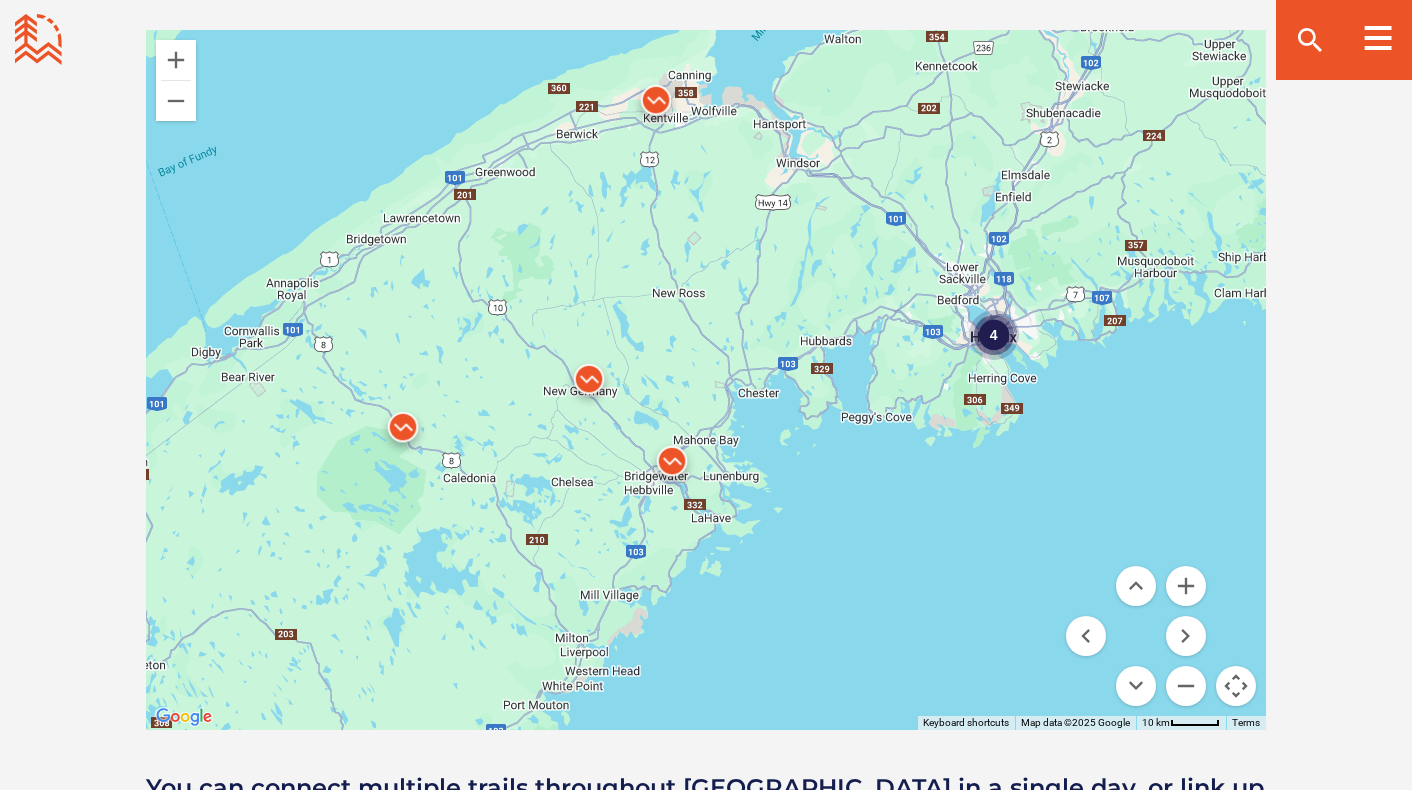 drag, startPoint x: 844, startPoint y: 614, endPoint x: 1108, endPoint y: 392, distance: 344.93478 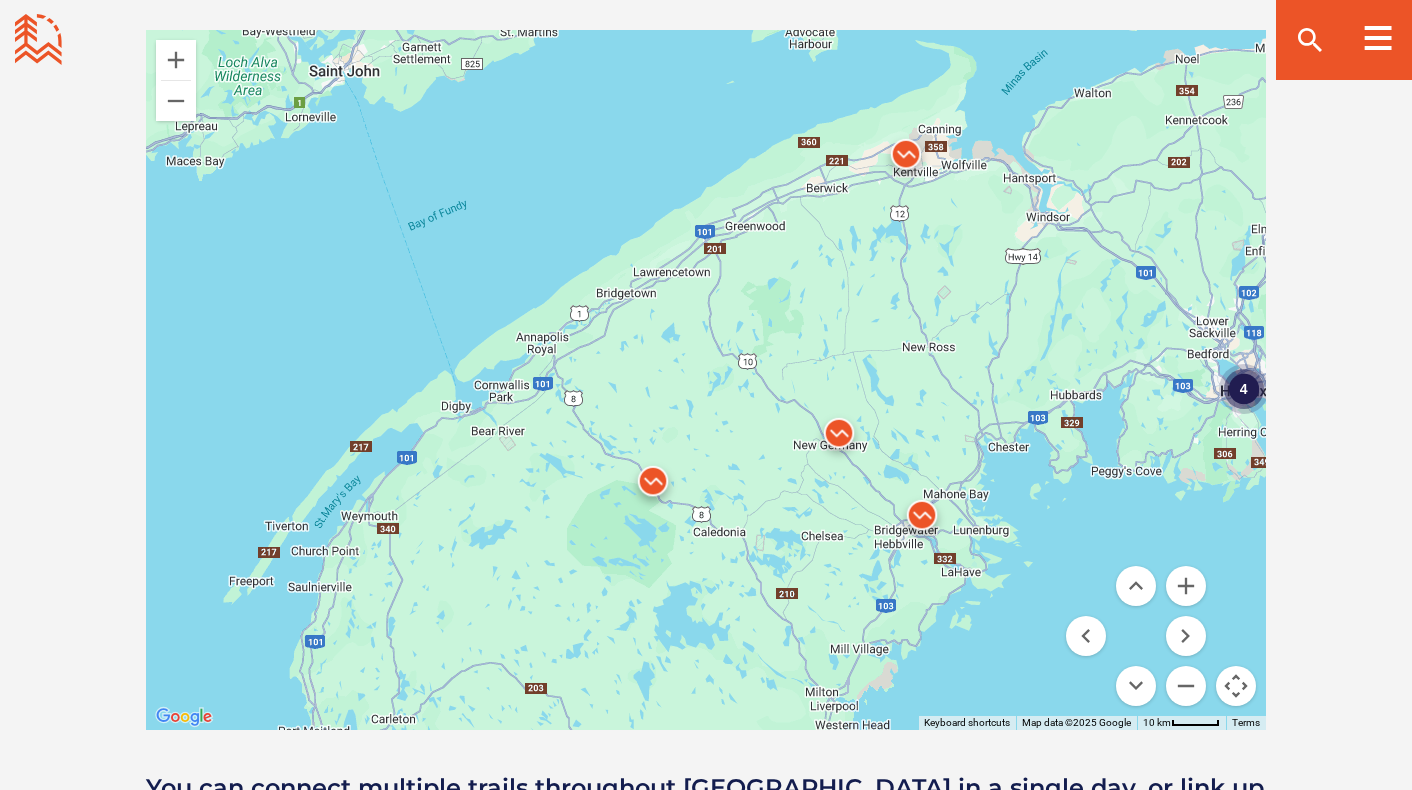 drag, startPoint x: 577, startPoint y: 584, endPoint x: 852, endPoint y: 640, distance: 280.6439 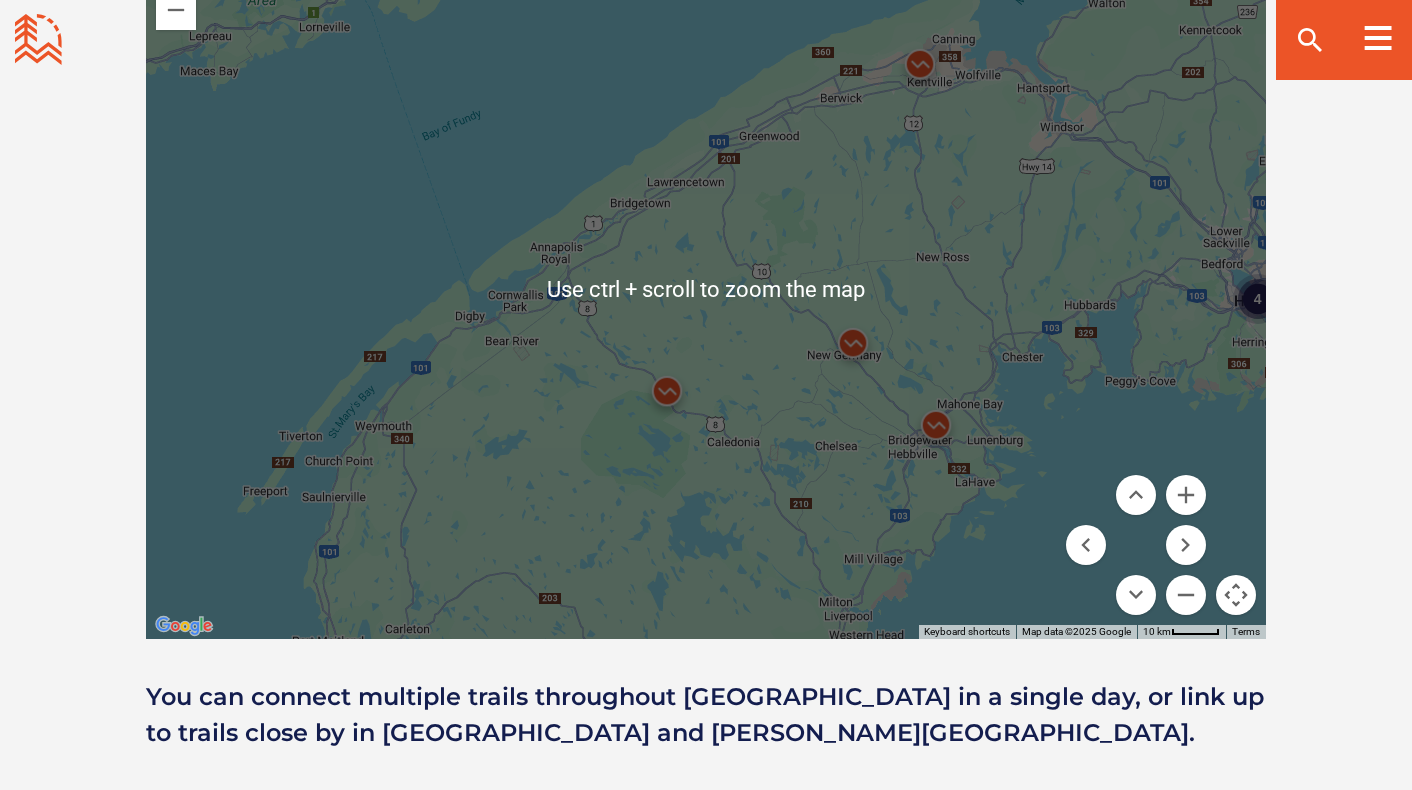 scroll, scrollTop: 1900, scrollLeft: 0, axis: vertical 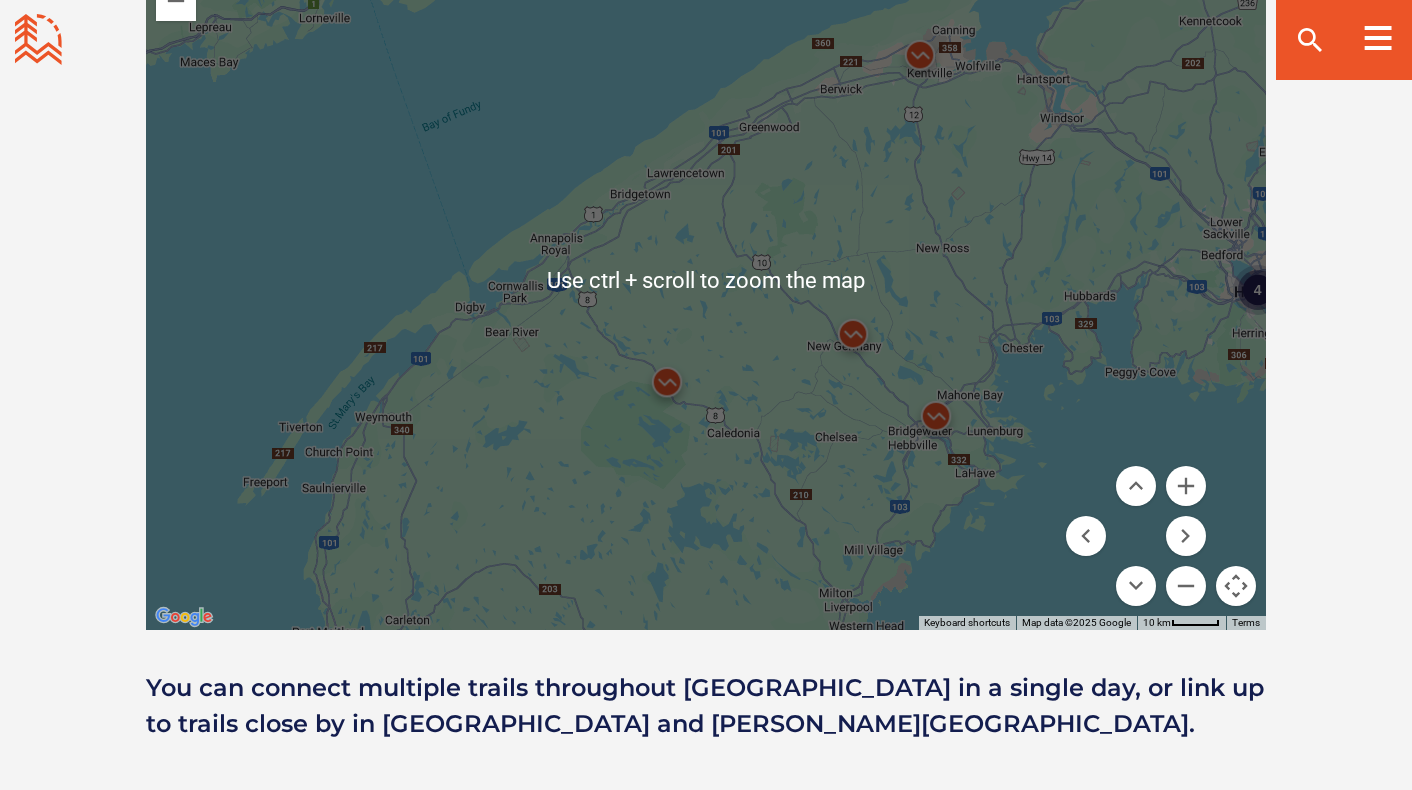 click on "4 2" at bounding box center (706, 280) 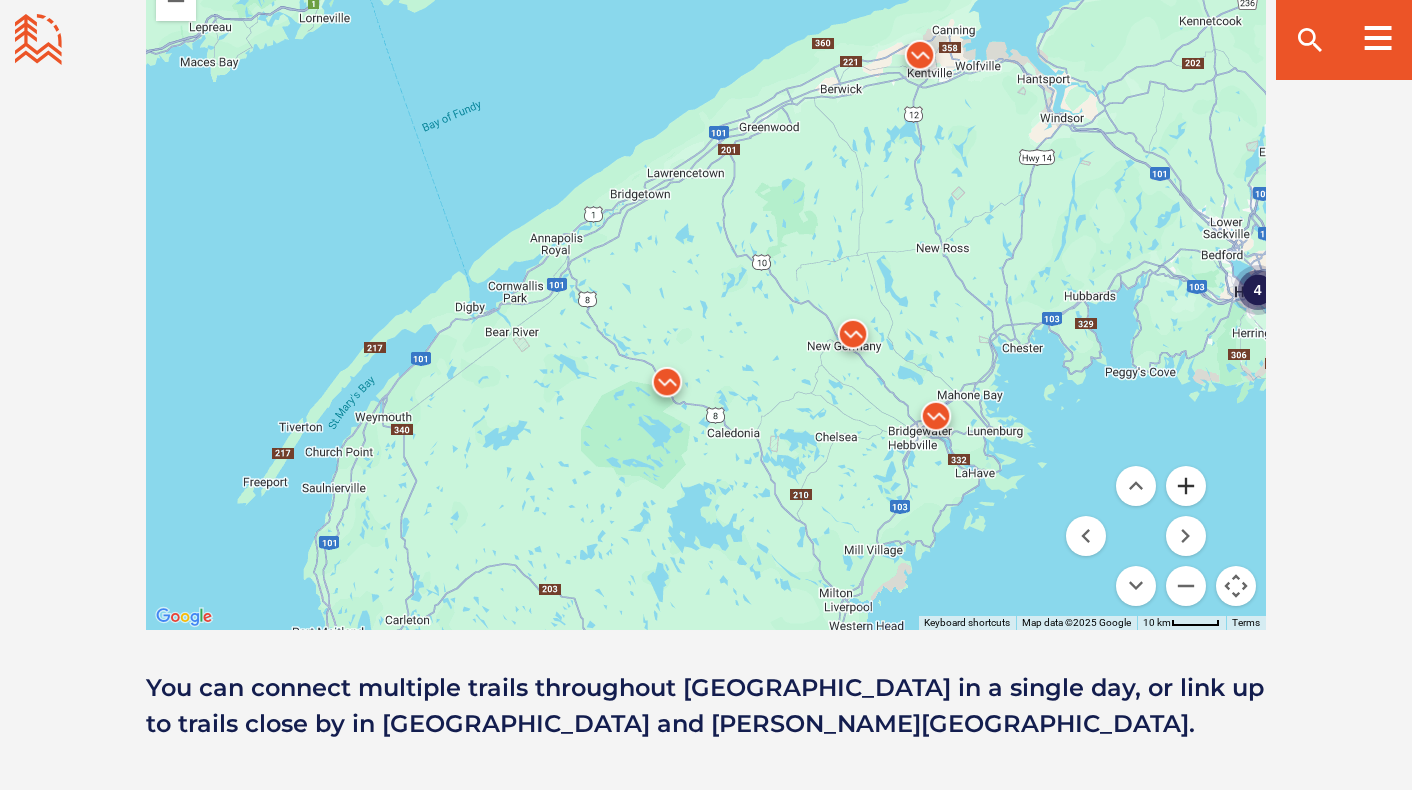 click at bounding box center (1186, 486) 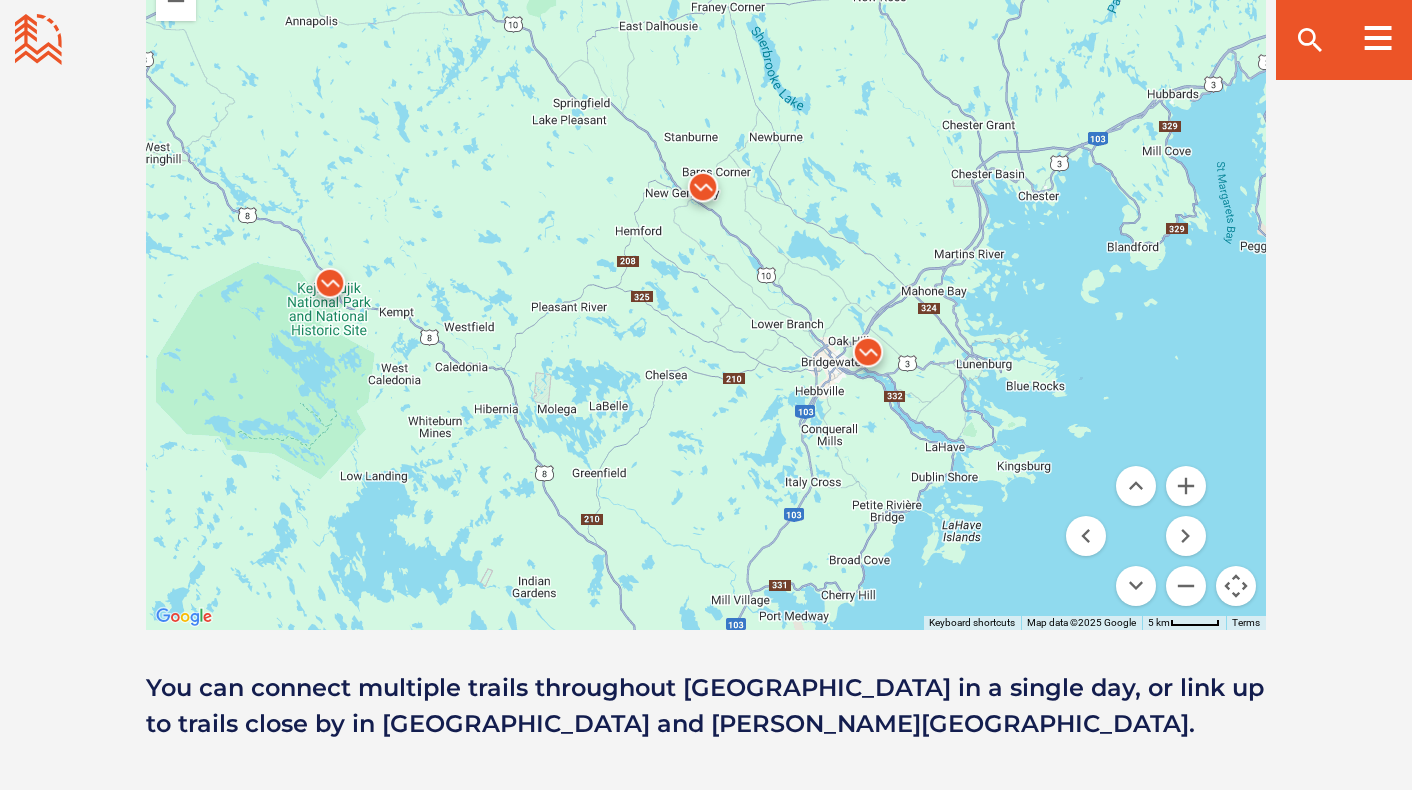 drag, startPoint x: 990, startPoint y: 494, endPoint x: 682, endPoint y: 270, distance: 380.8412 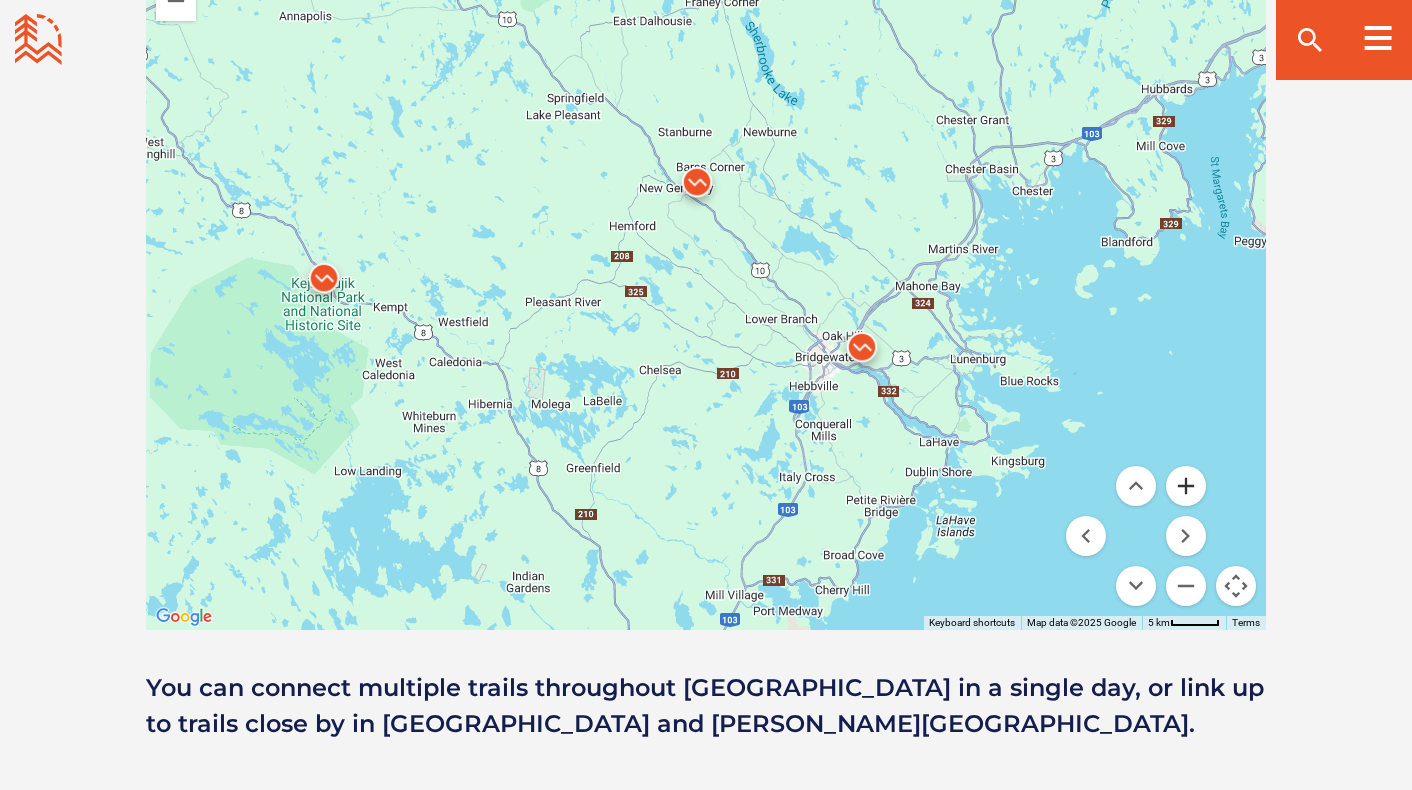 click at bounding box center (1186, 486) 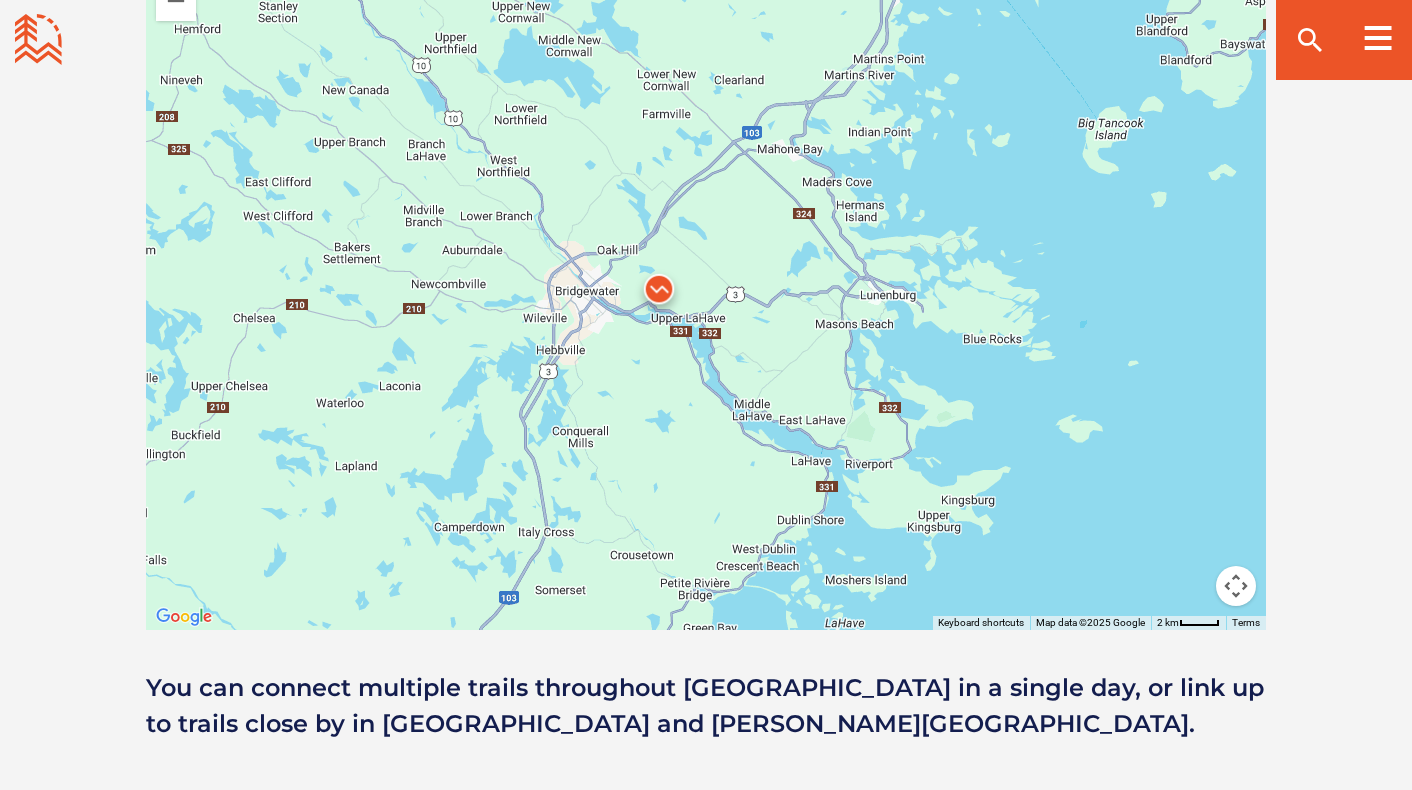 drag, startPoint x: 981, startPoint y: 467, endPoint x: 618, endPoint y: 322, distance: 390.88873 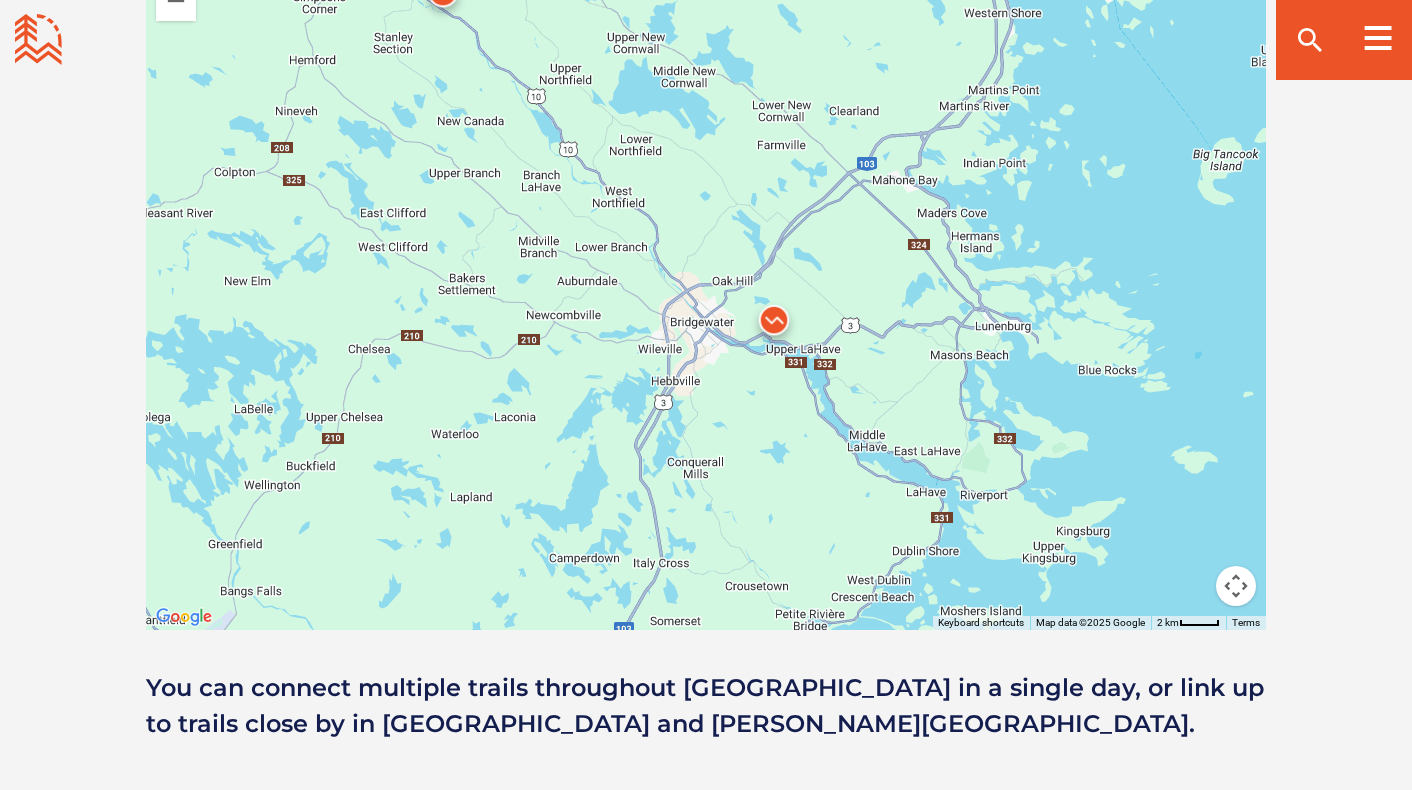 drag, startPoint x: 1003, startPoint y: 418, endPoint x: 1130, endPoint y: 457, distance: 132.8533 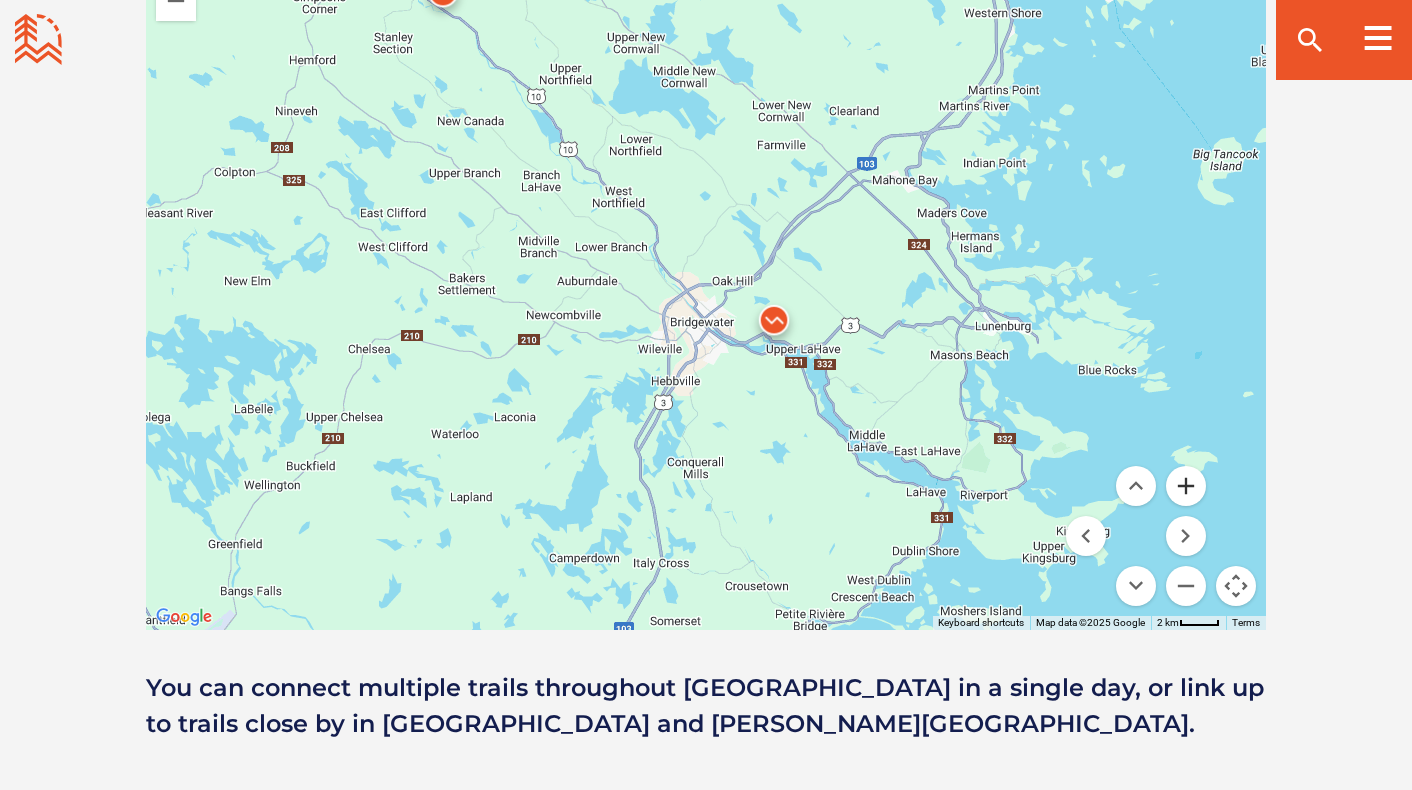 click at bounding box center [1186, 486] 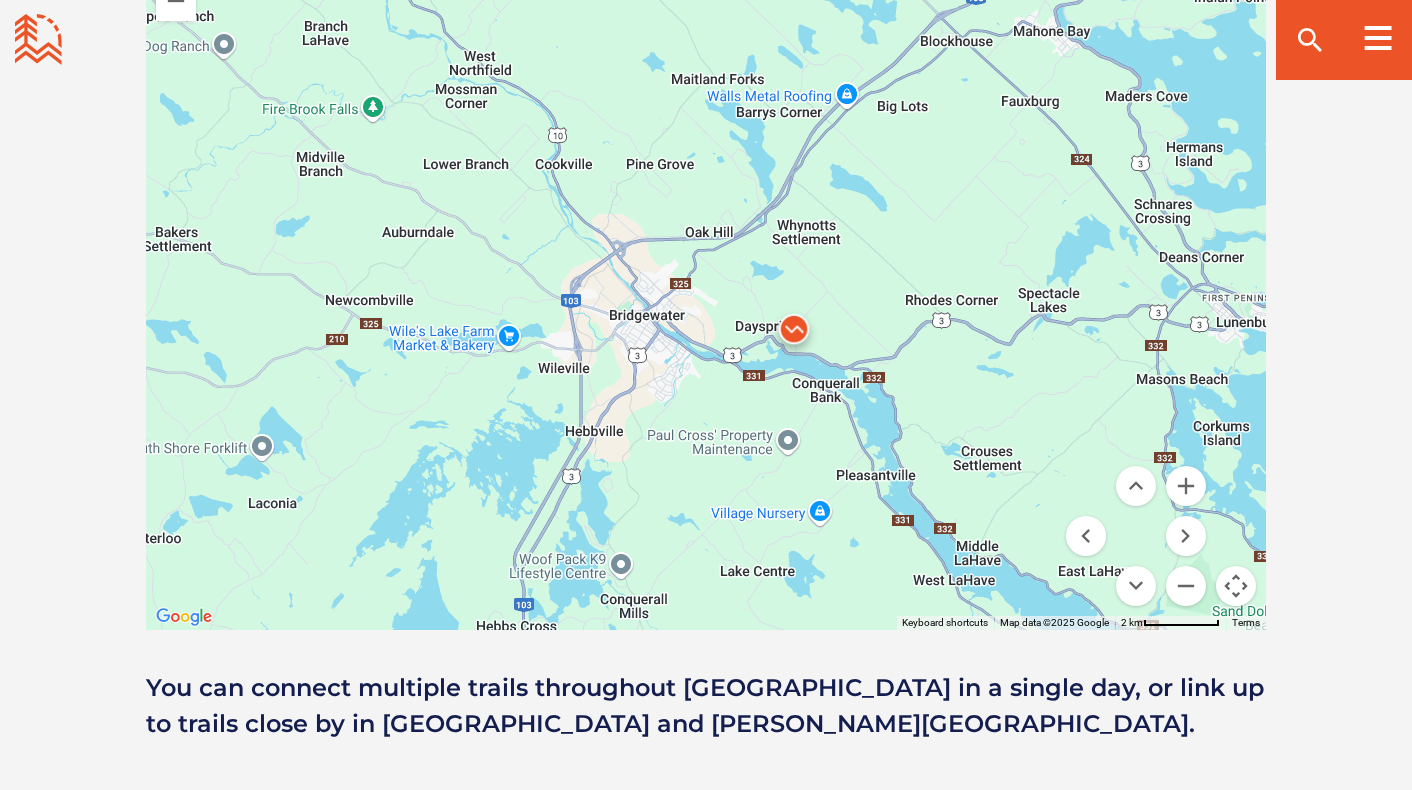 drag, startPoint x: 909, startPoint y: 511, endPoint x: 857, endPoint y: 459, distance: 73.53911 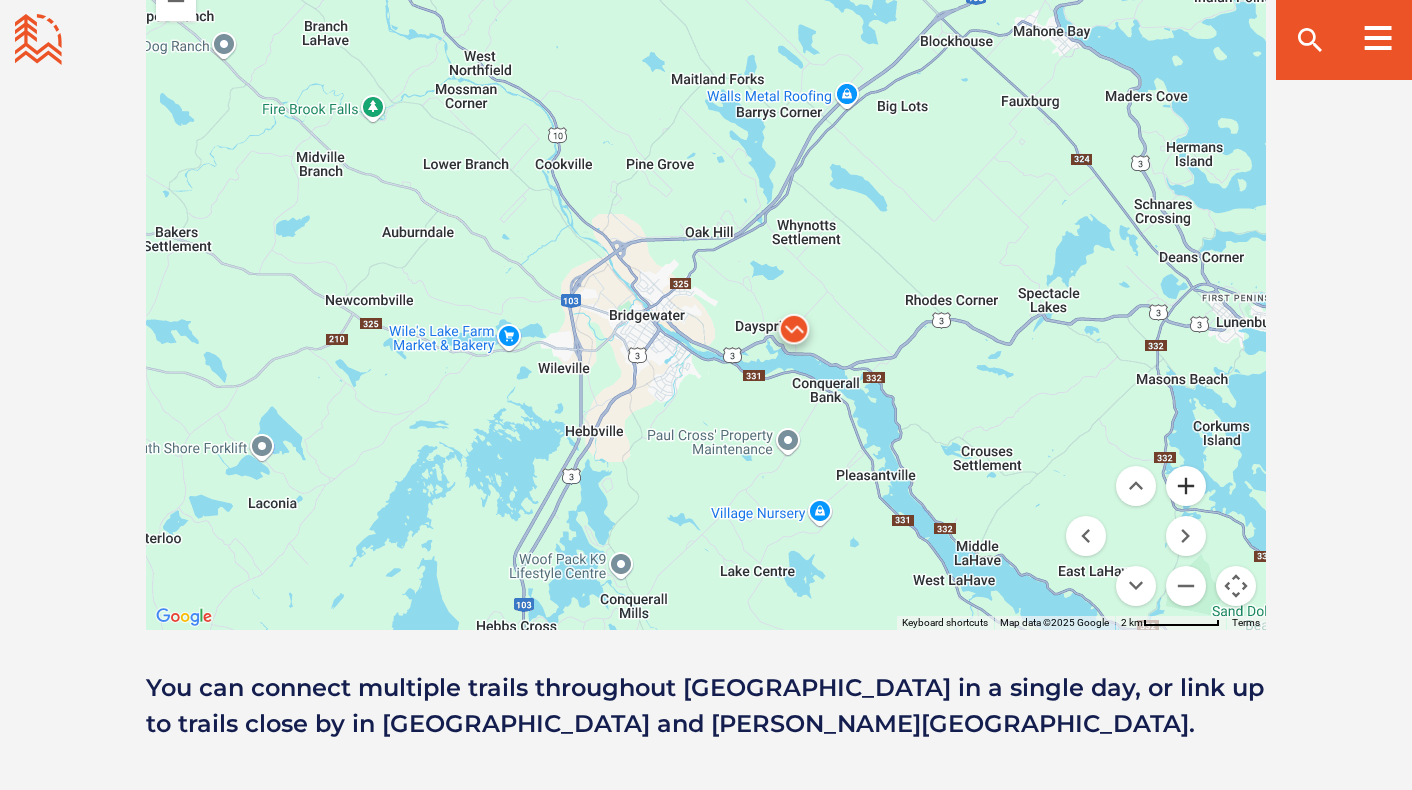 click at bounding box center [1186, 486] 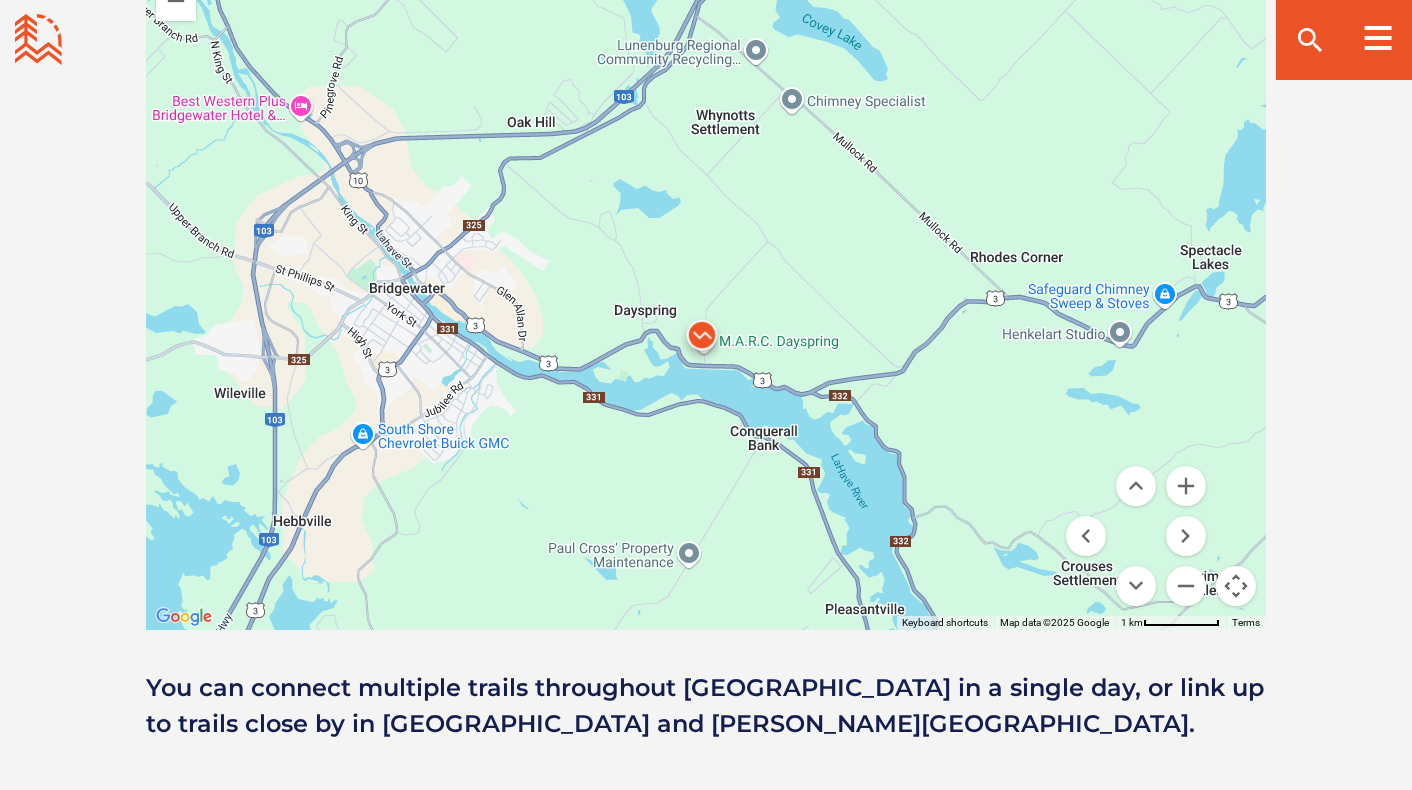 drag, startPoint x: 915, startPoint y: 467, endPoint x: 1272, endPoint y: 503, distance: 358.81055 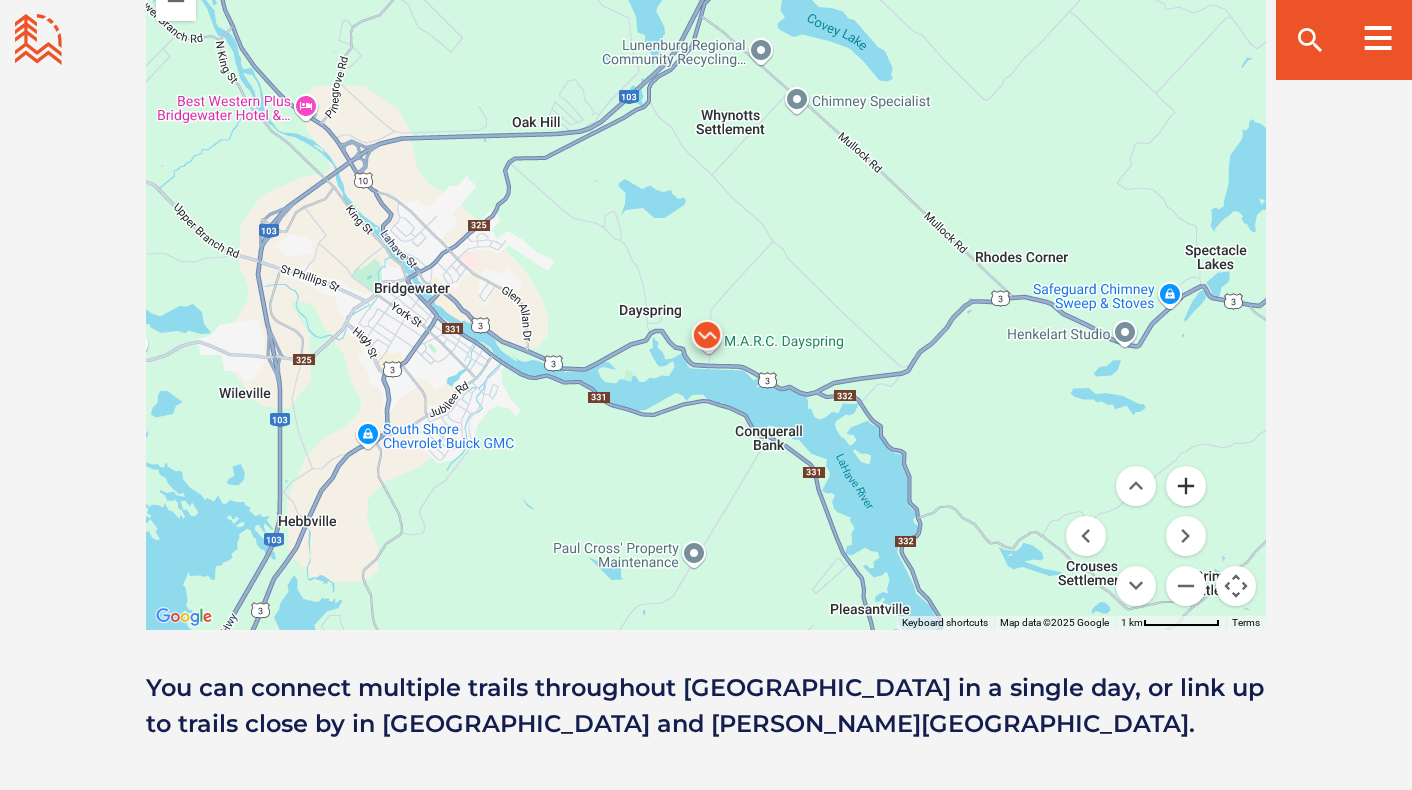 click at bounding box center [1186, 486] 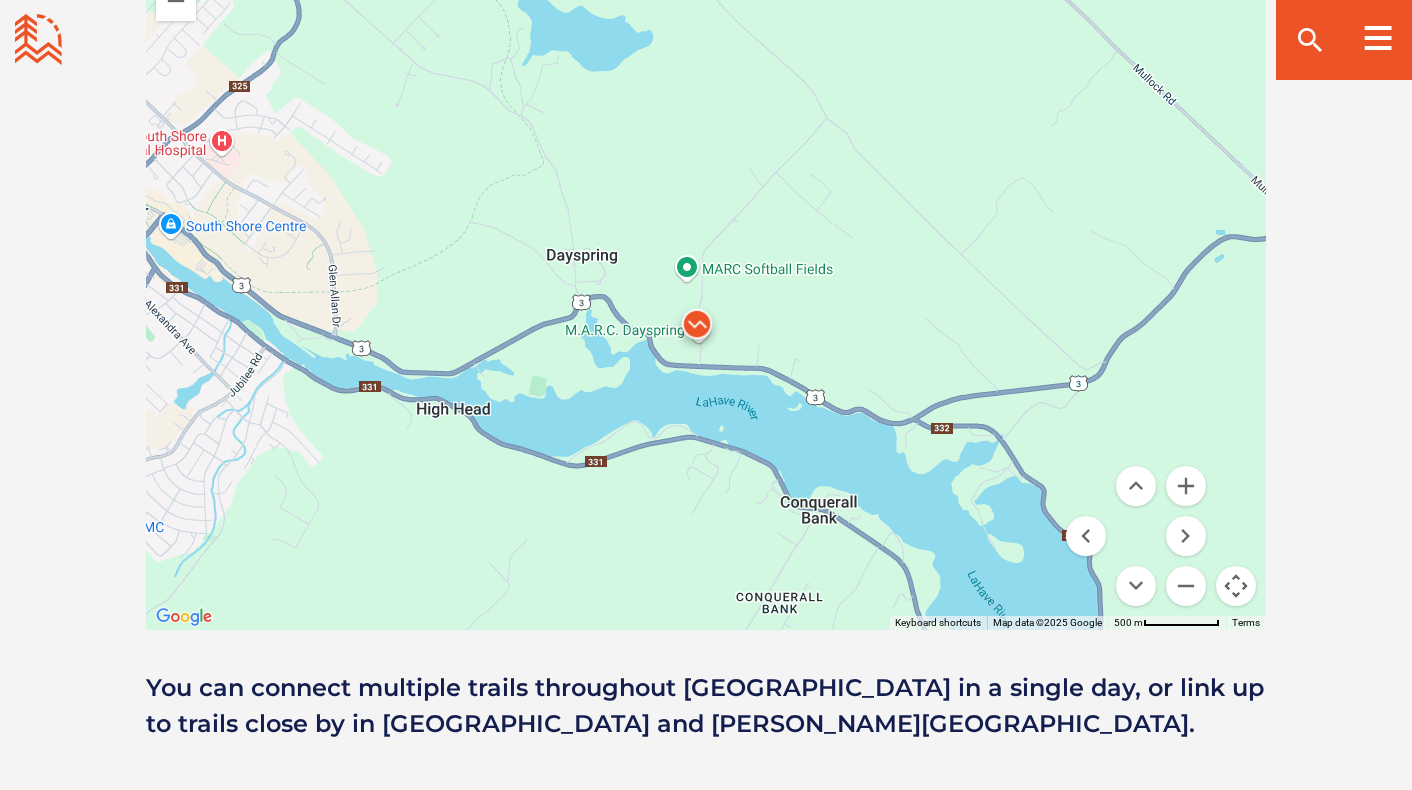 drag, startPoint x: 851, startPoint y: 522, endPoint x: 837, endPoint y: 438, distance: 85.158676 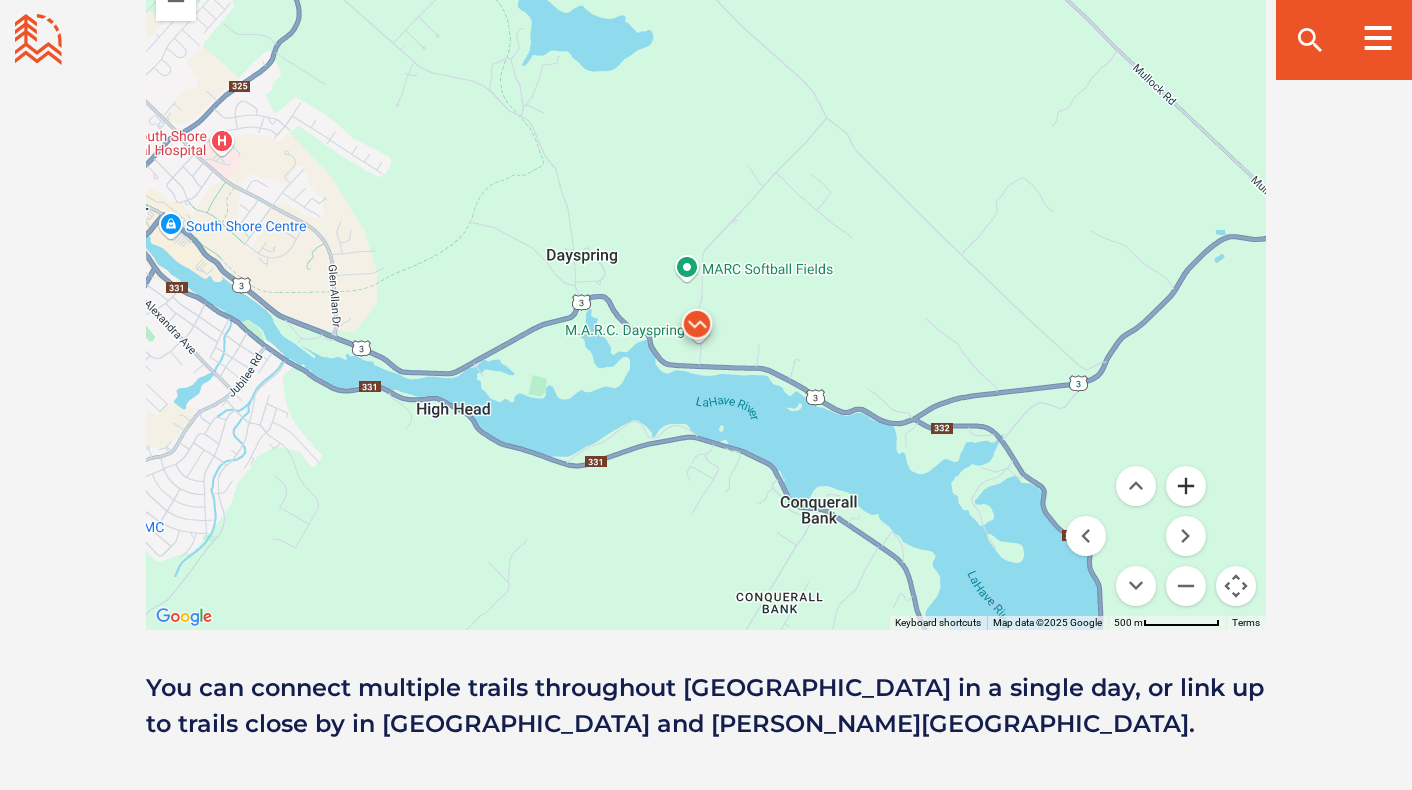 click at bounding box center [1186, 486] 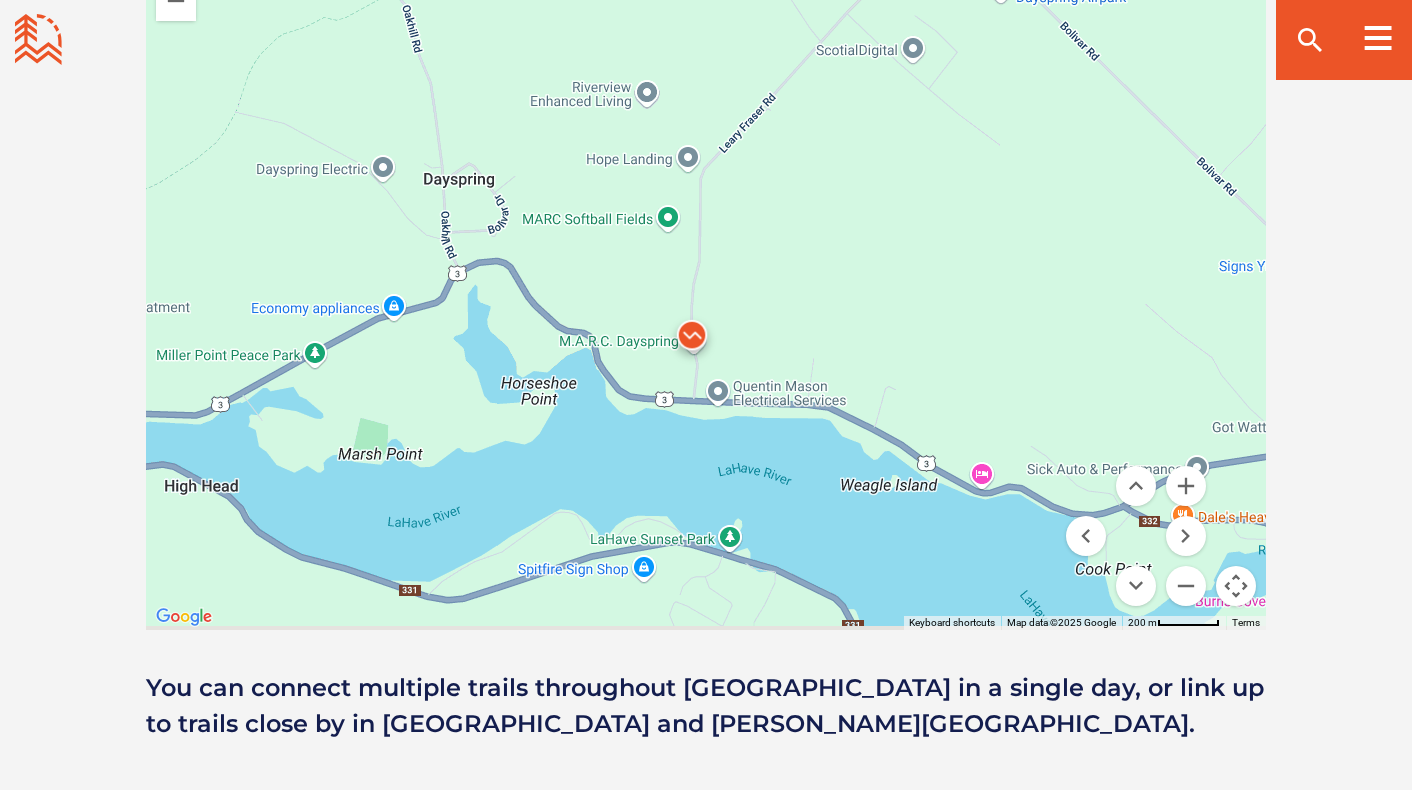 drag, startPoint x: 793, startPoint y: 555, endPoint x: 794, endPoint y: 495, distance: 60.00833 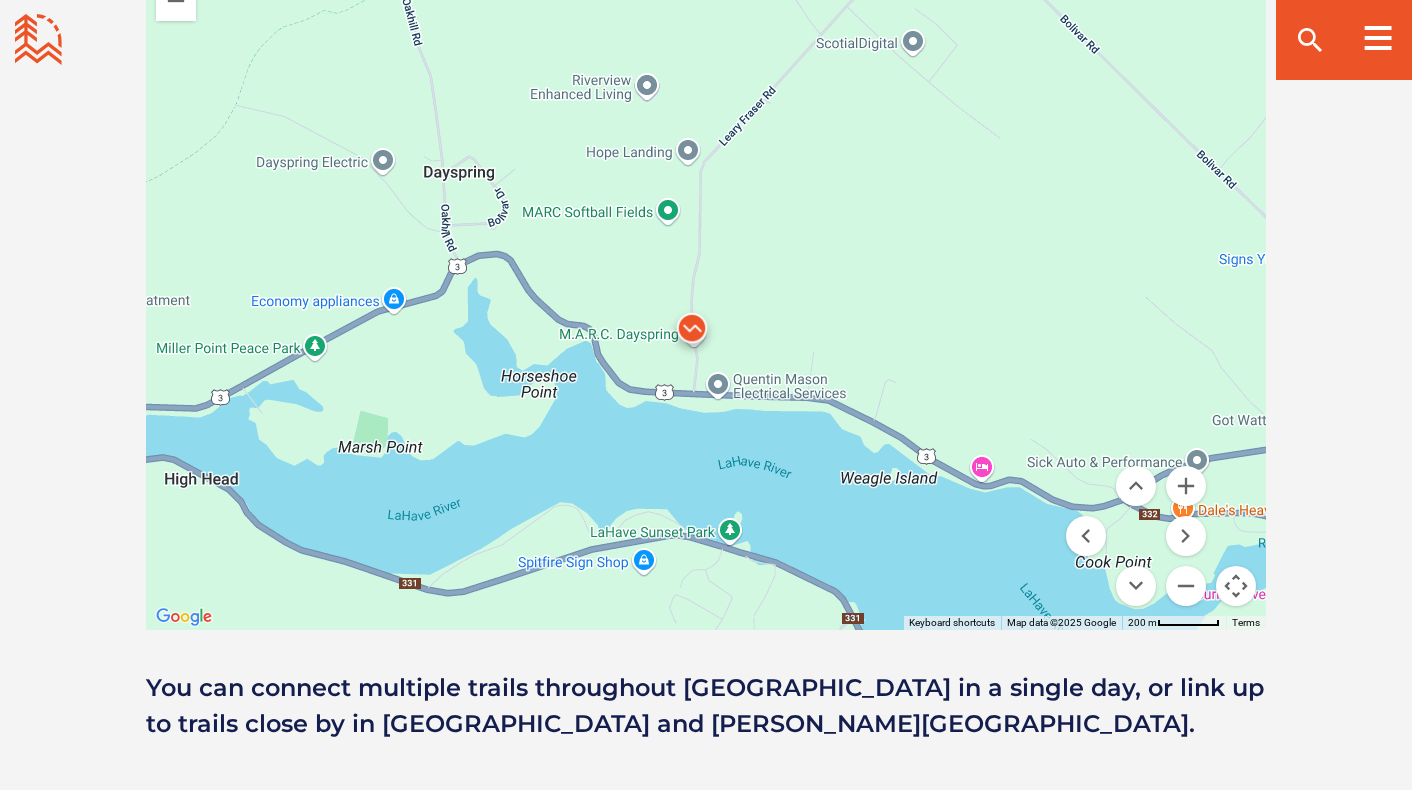 click at bounding box center (692, 333) 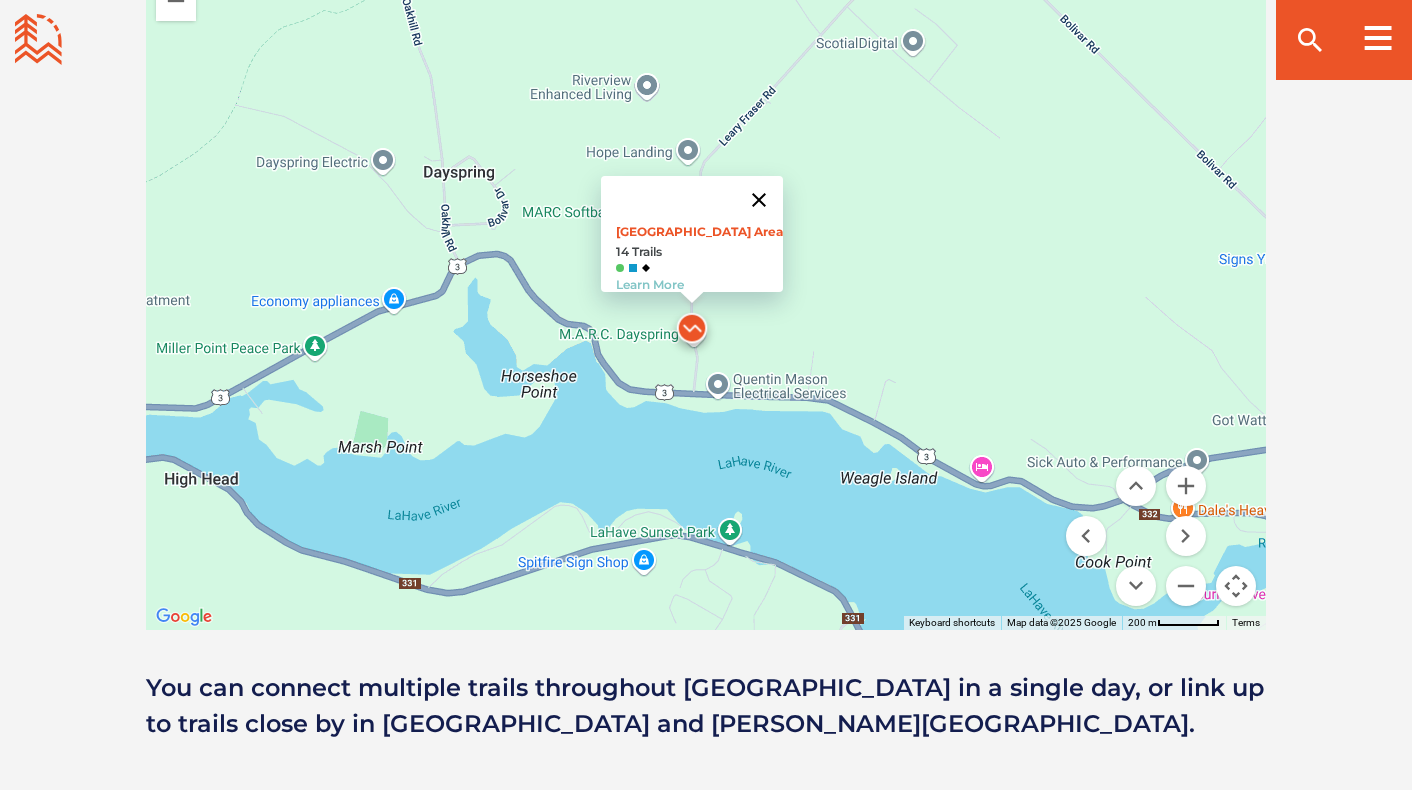 click at bounding box center [759, 200] 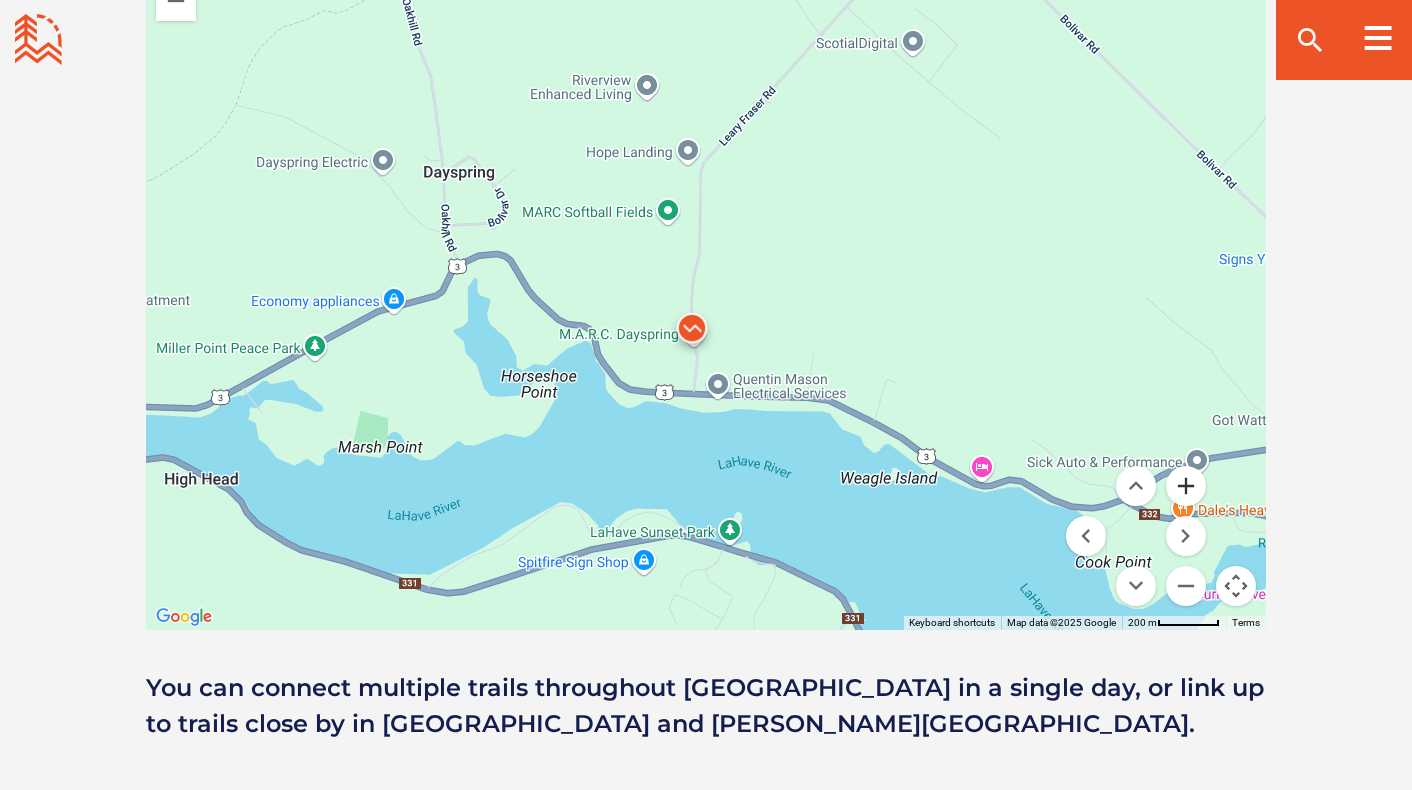 click at bounding box center (1186, 486) 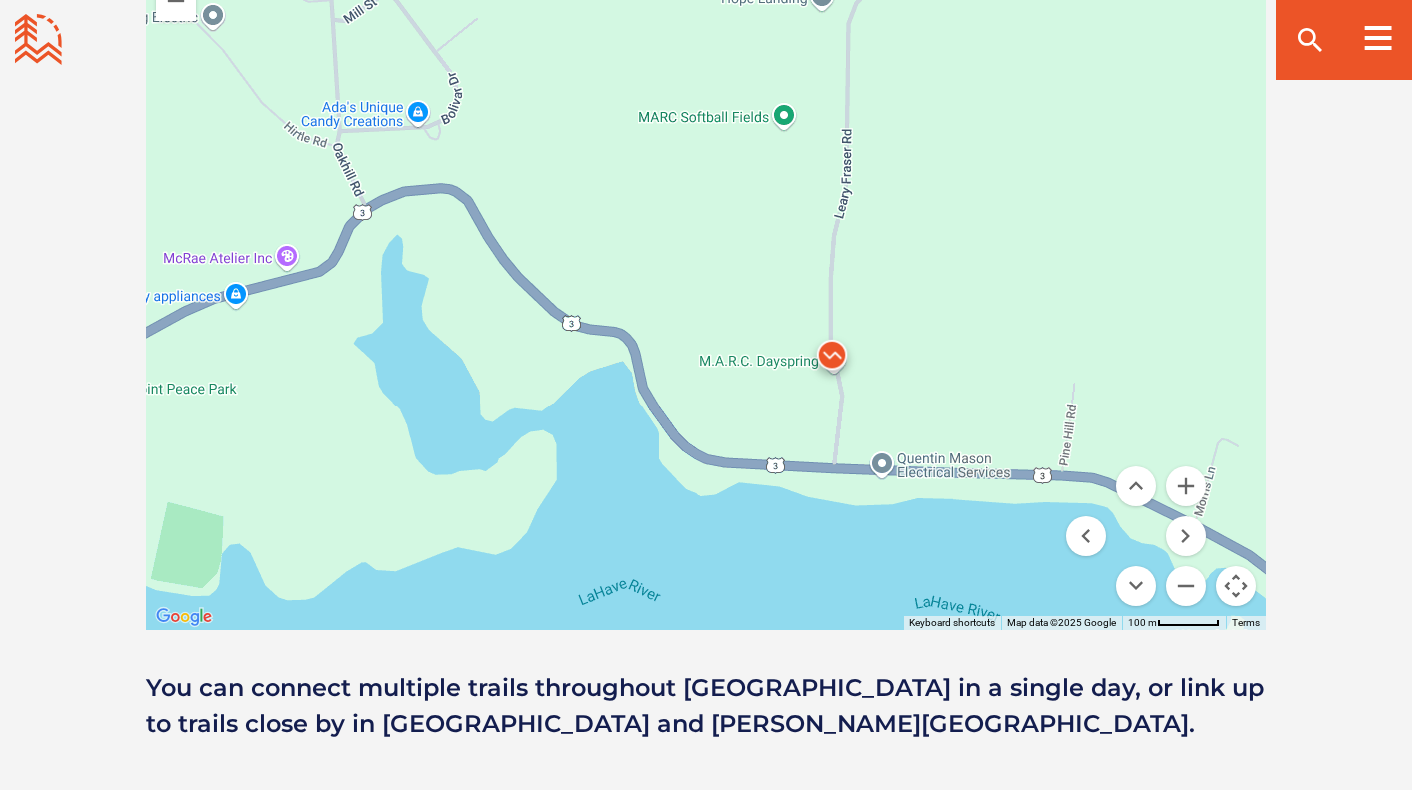 drag, startPoint x: 942, startPoint y: 441, endPoint x: 1092, endPoint y: 403, distance: 154.7385 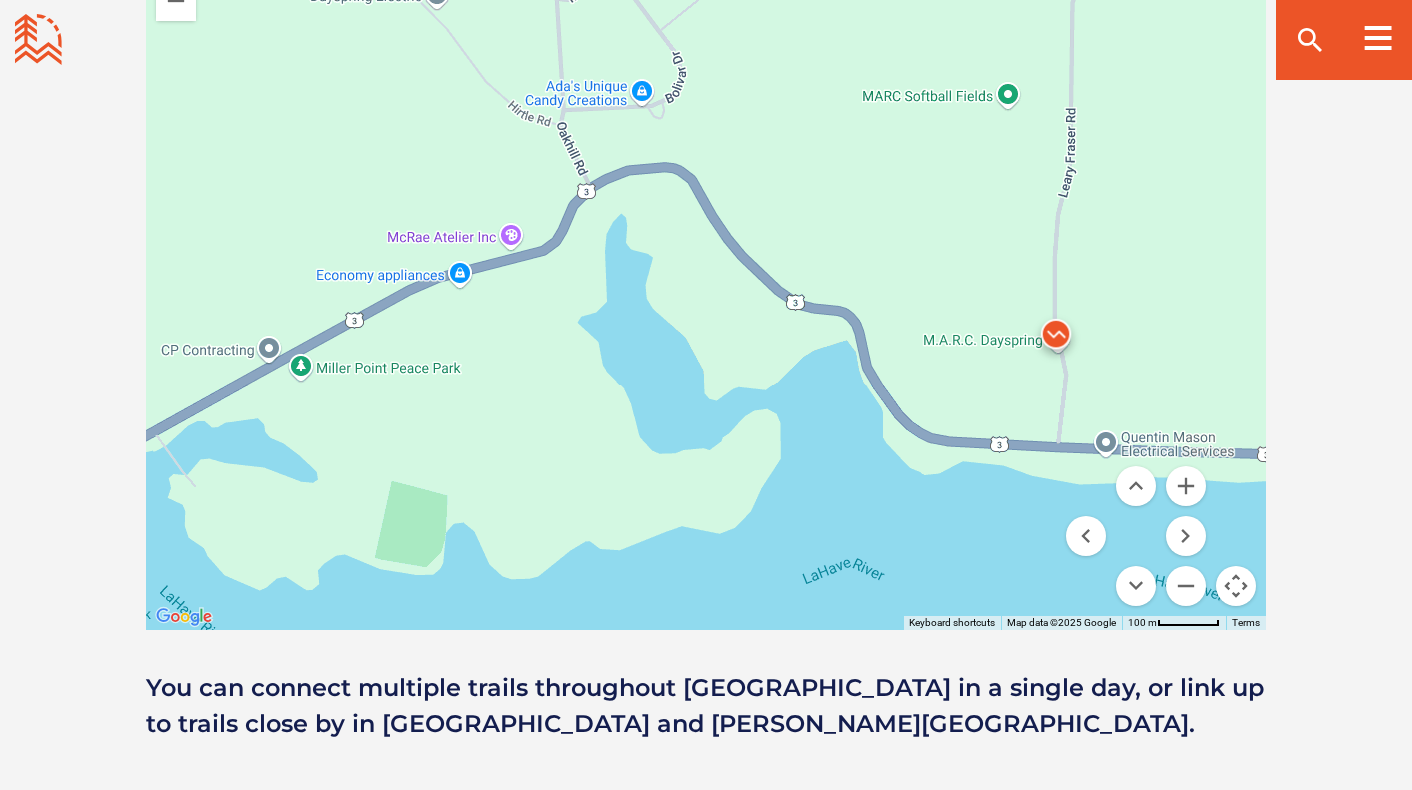 drag, startPoint x: 387, startPoint y: 420, endPoint x: 617, endPoint y: 397, distance: 231.14714 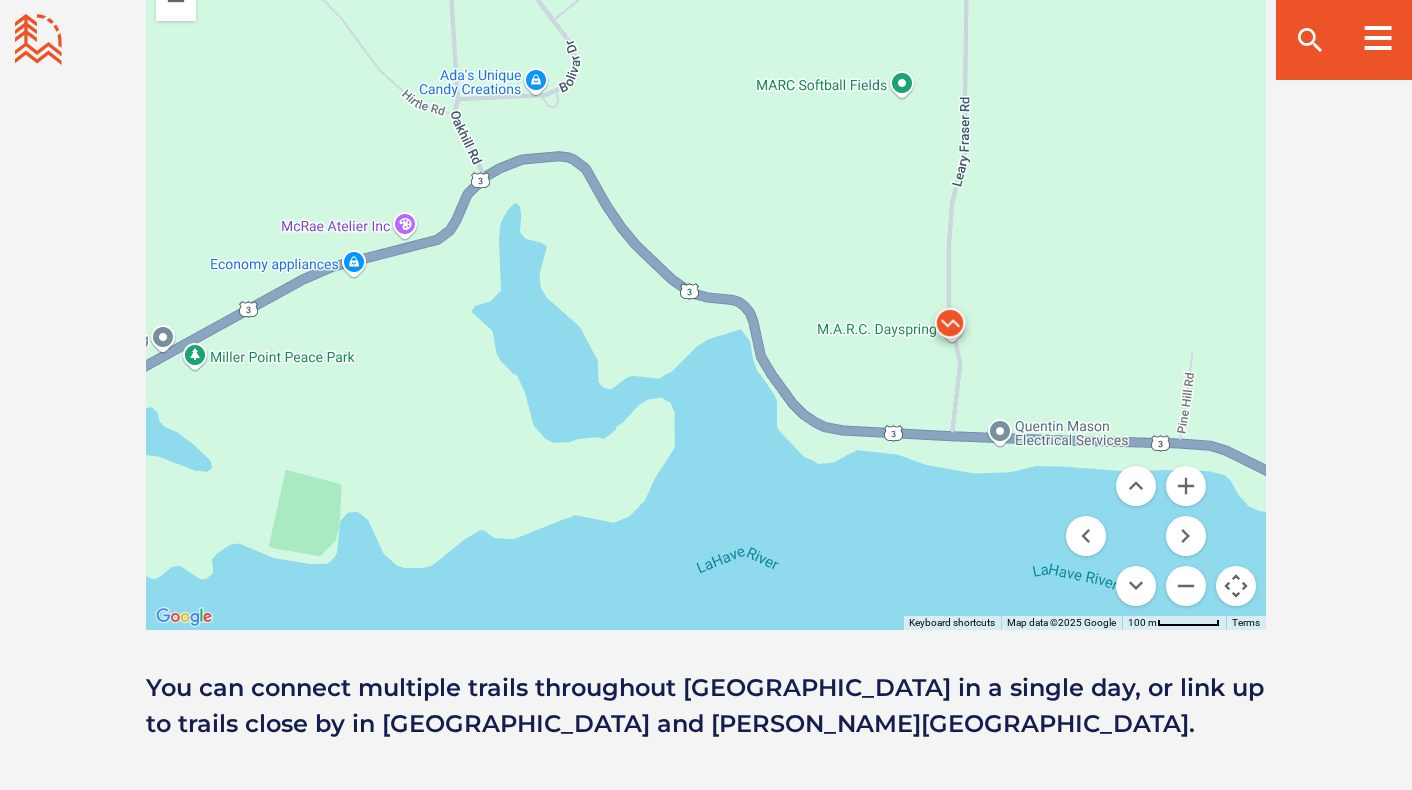 drag, startPoint x: 1170, startPoint y: 339, endPoint x: 1062, endPoint y: 327, distance: 108.66462 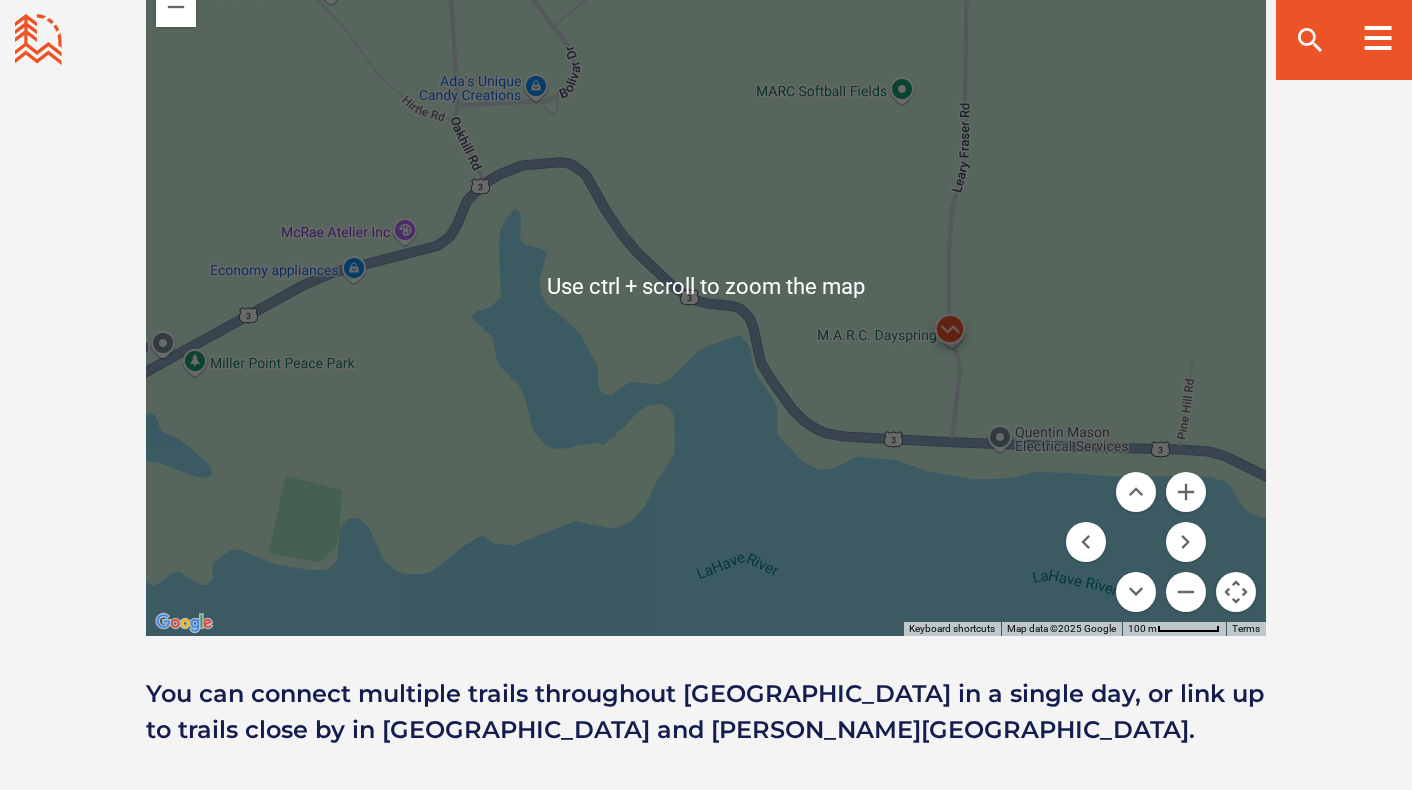 scroll, scrollTop: 1900, scrollLeft: 0, axis: vertical 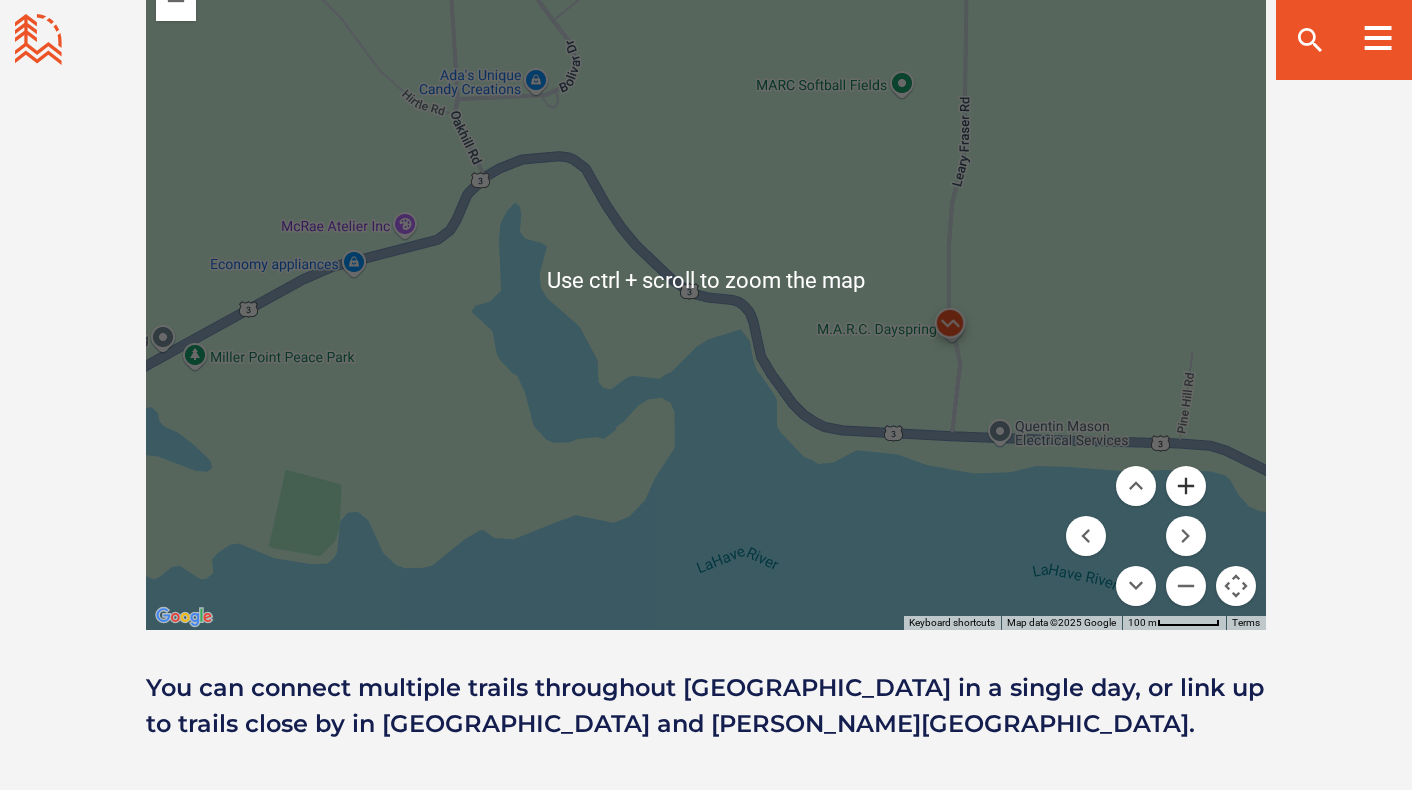 click at bounding box center [1186, 486] 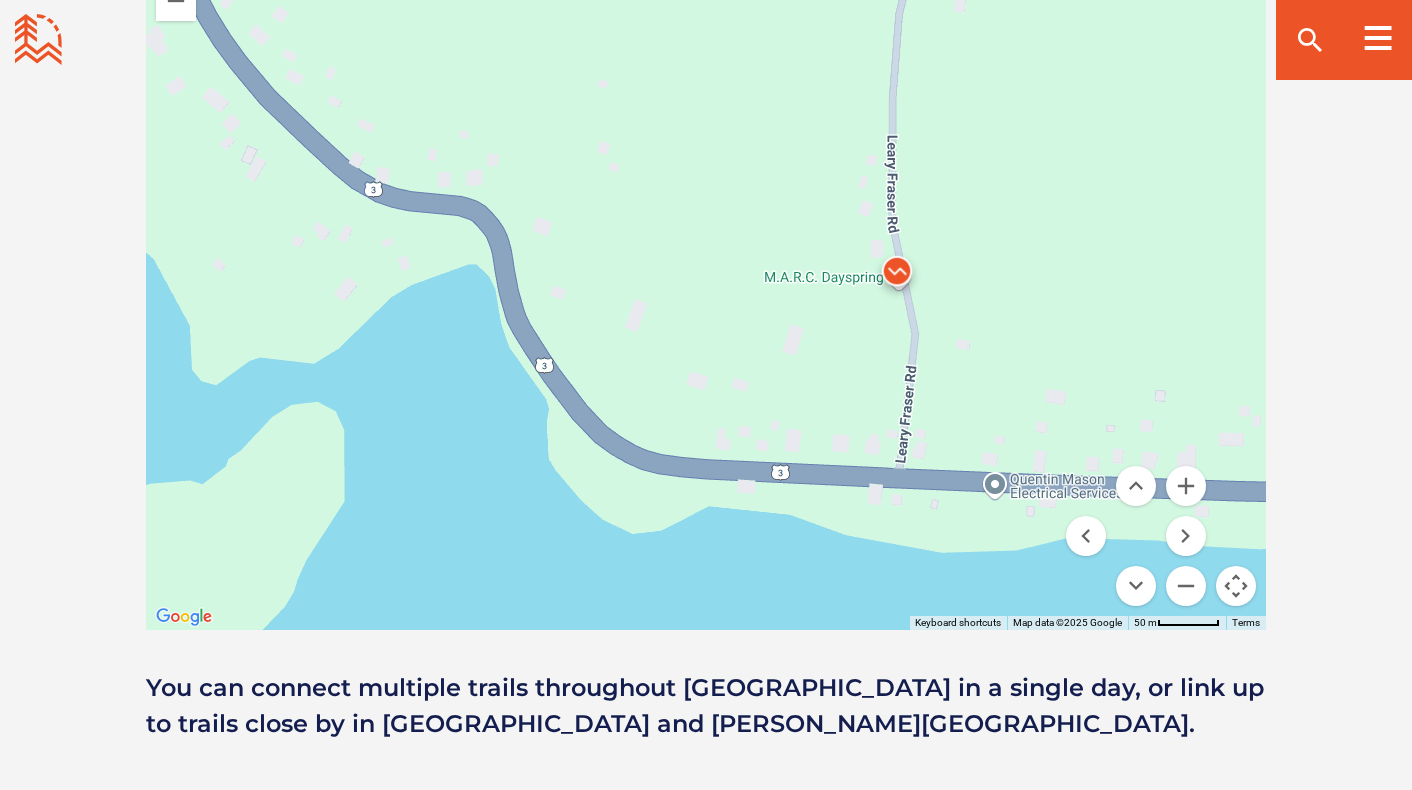 drag, startPoint x: 997, startPoint y: 408, endPoint x: 685, endPoint y: 290, distance: 333.56857 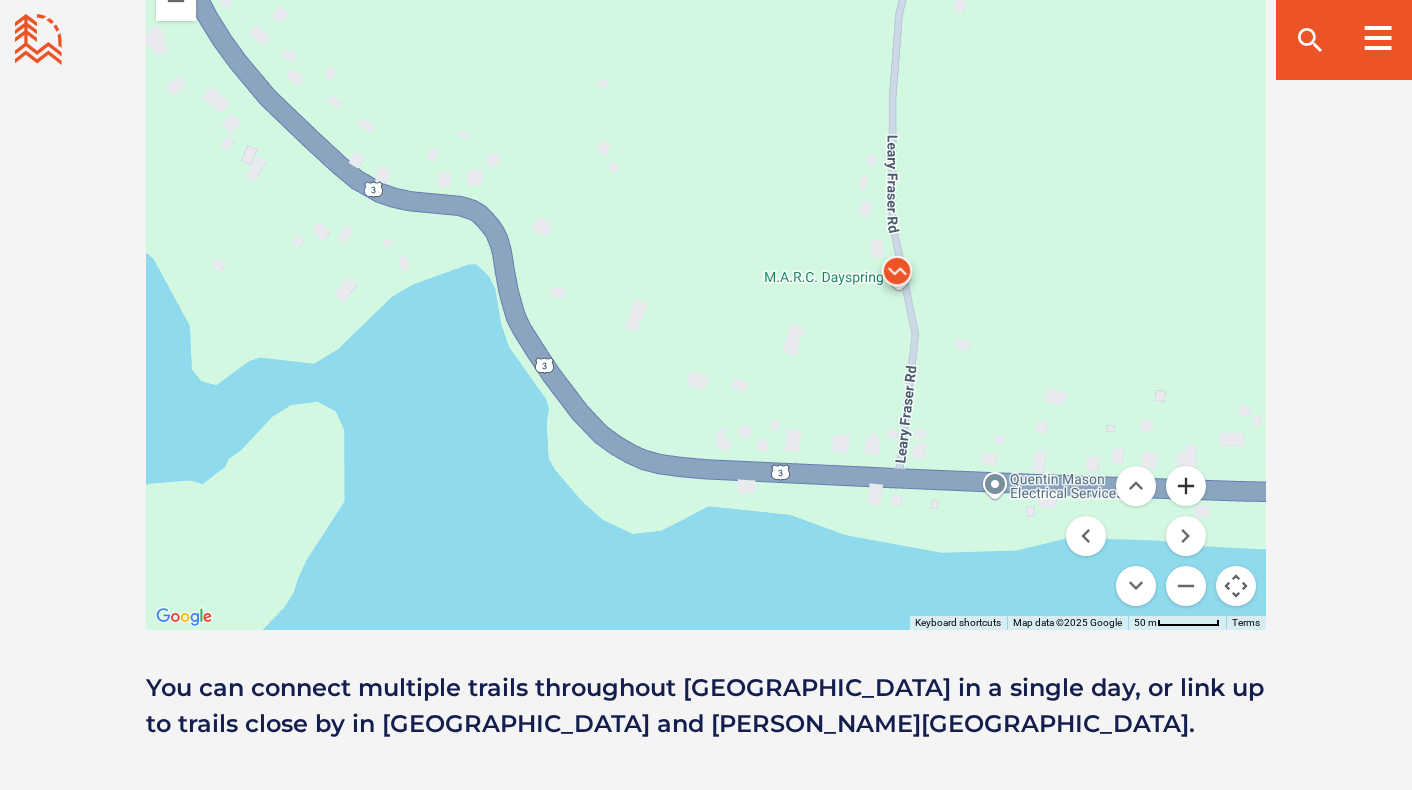 click at bounding box center [1186, 486] 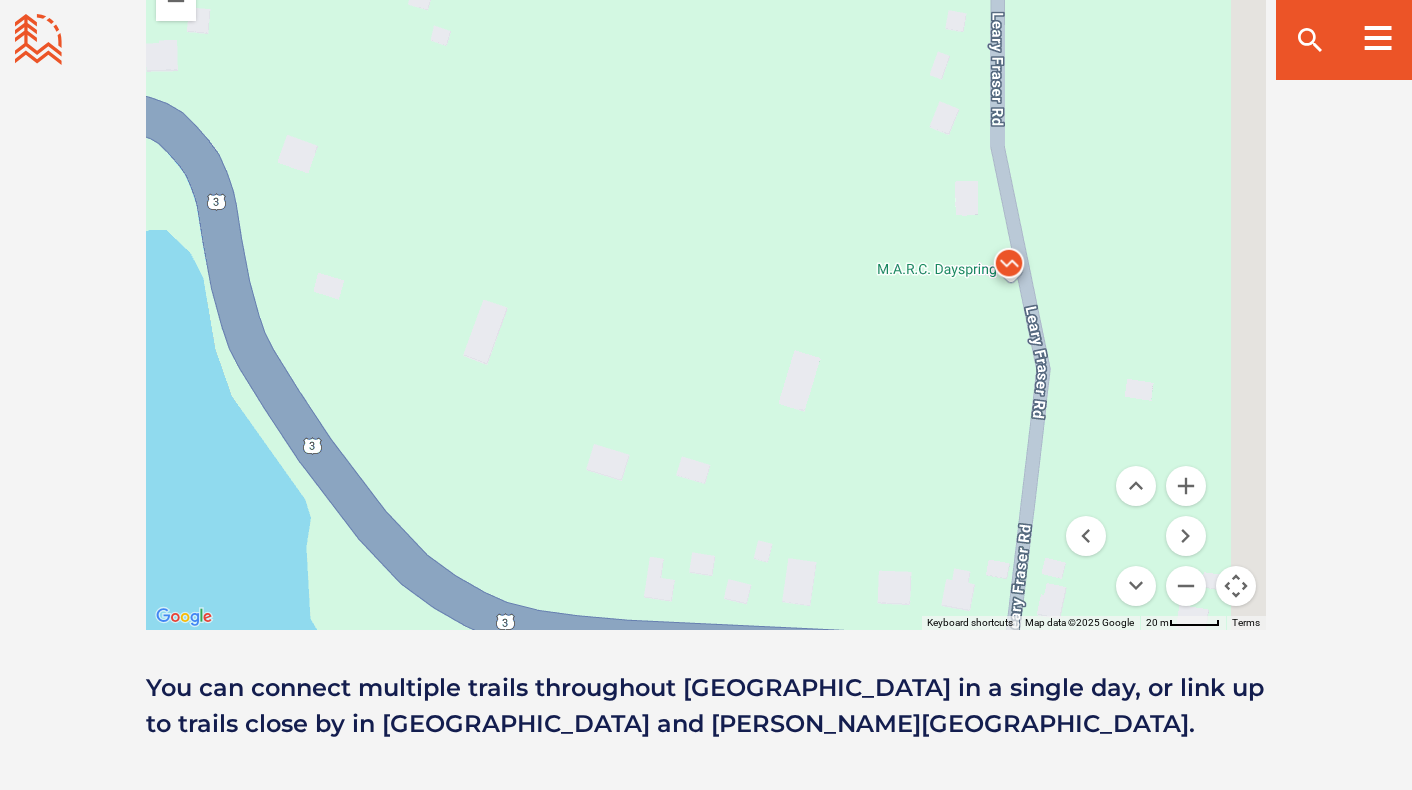 drag, startPoint x: 991, startPoint y: 374, endPoint x: 966, endPoint y: 366, distance: 26.24881 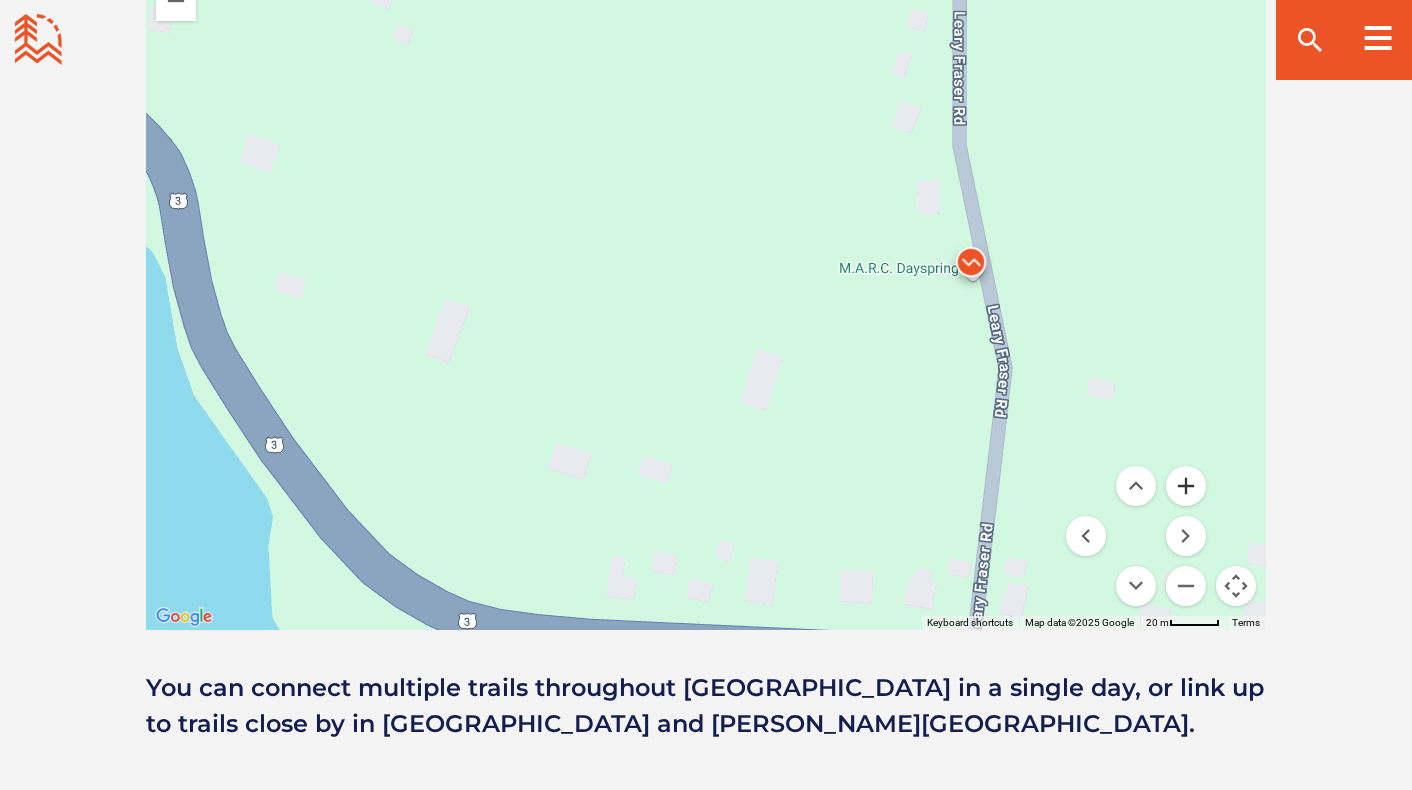 click at bounding box center (1186, 486) 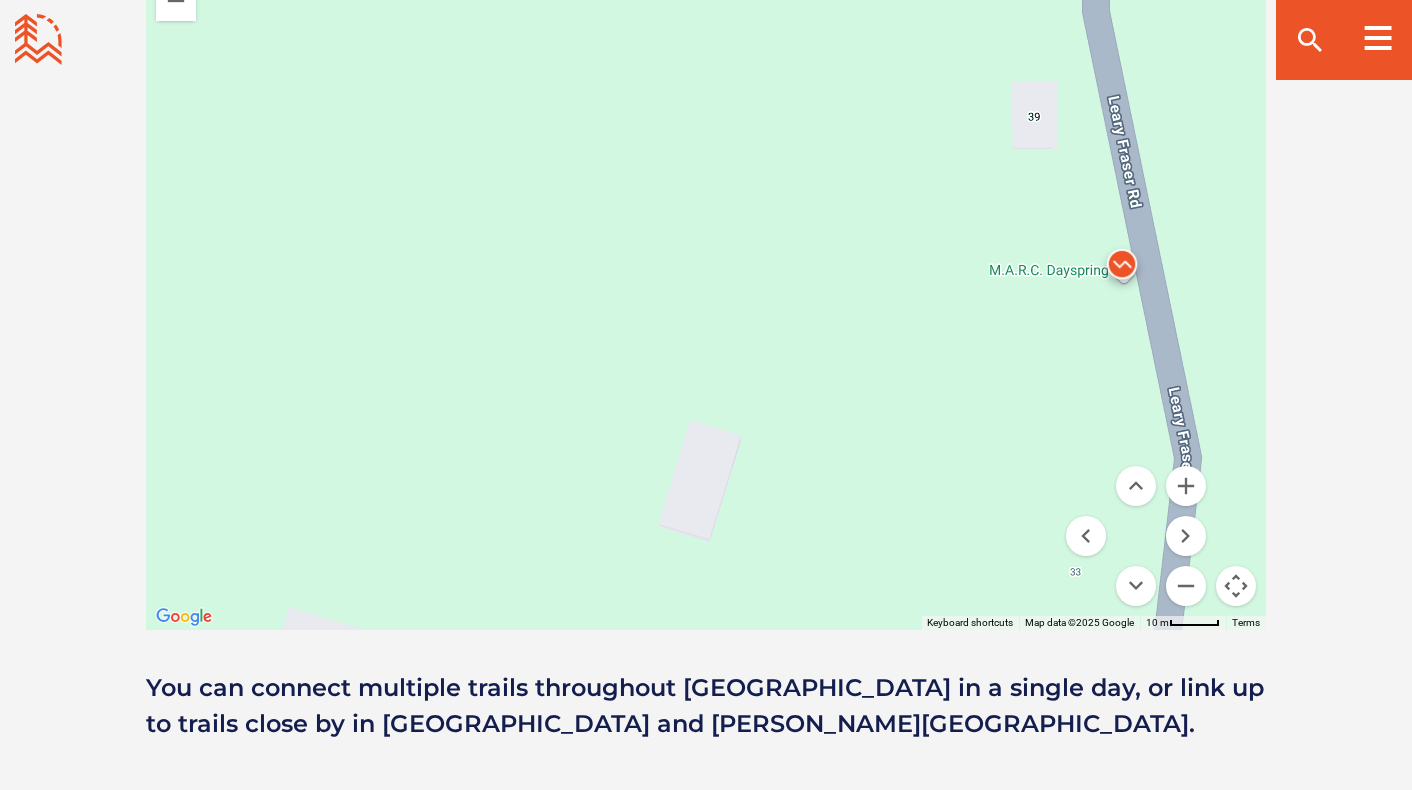 drag, startPoint x: 1134, startPoint y: 316, endPoint x: 877, endPoint y: 305, distance: 257.2353 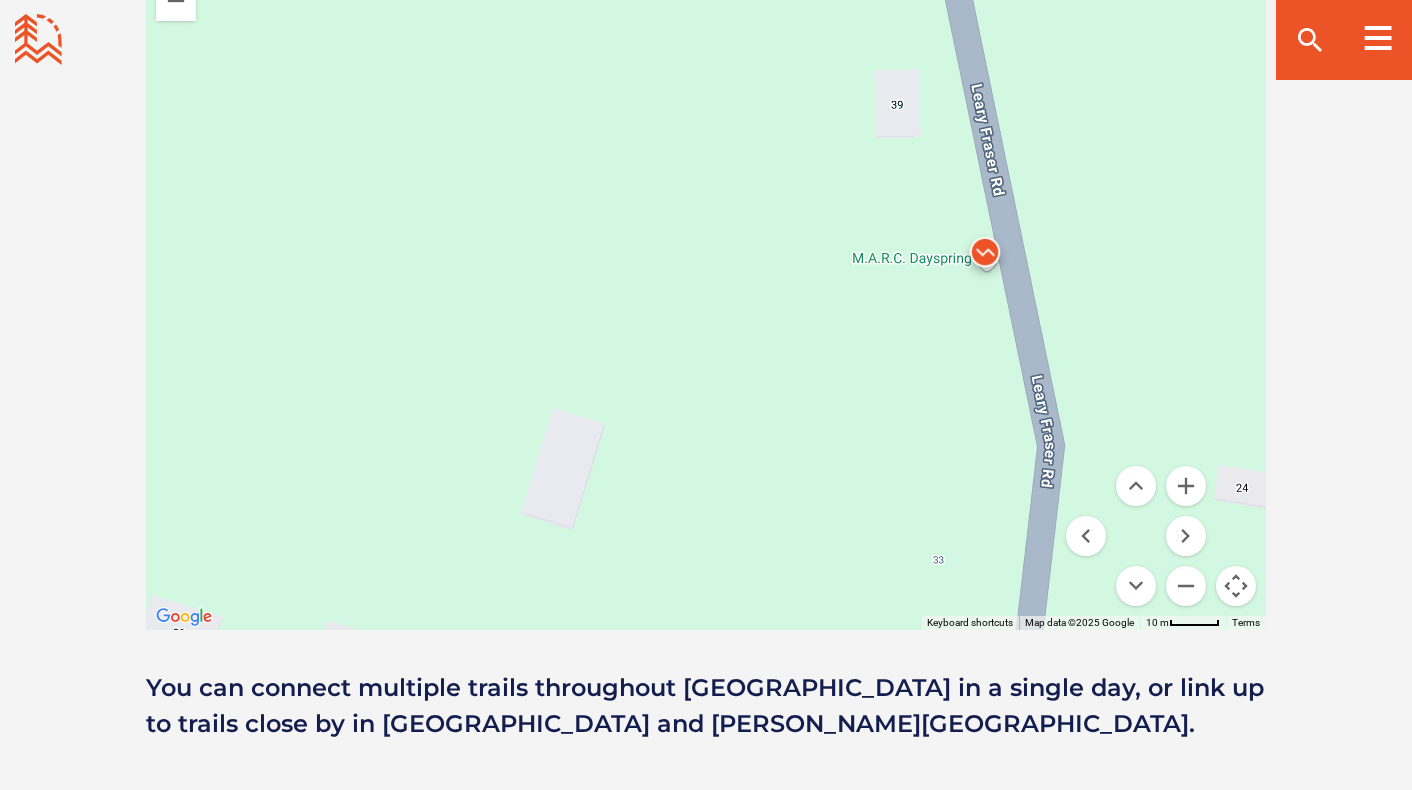 click at bounding box center [985, 257] 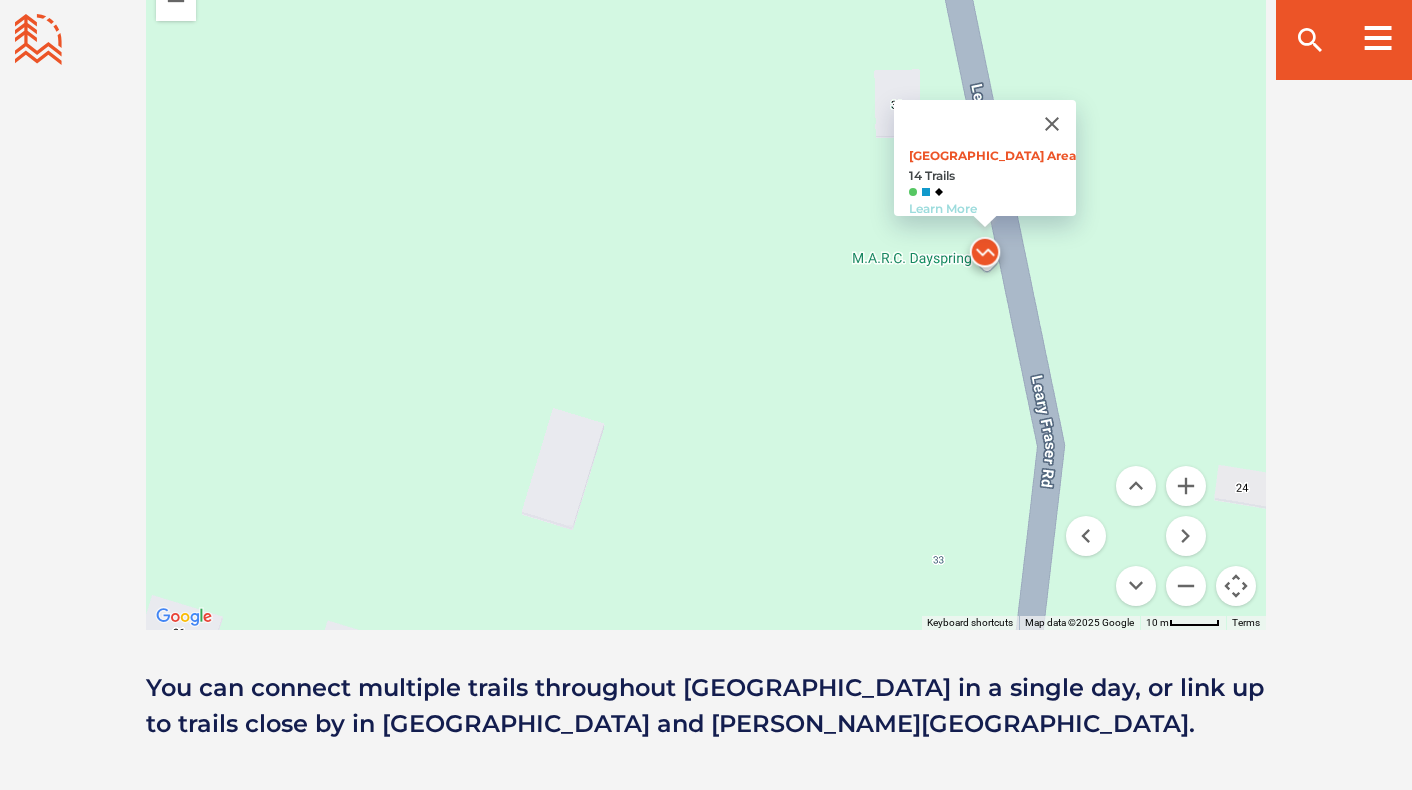 click on "Learn More" at bounding box center (943, 208) 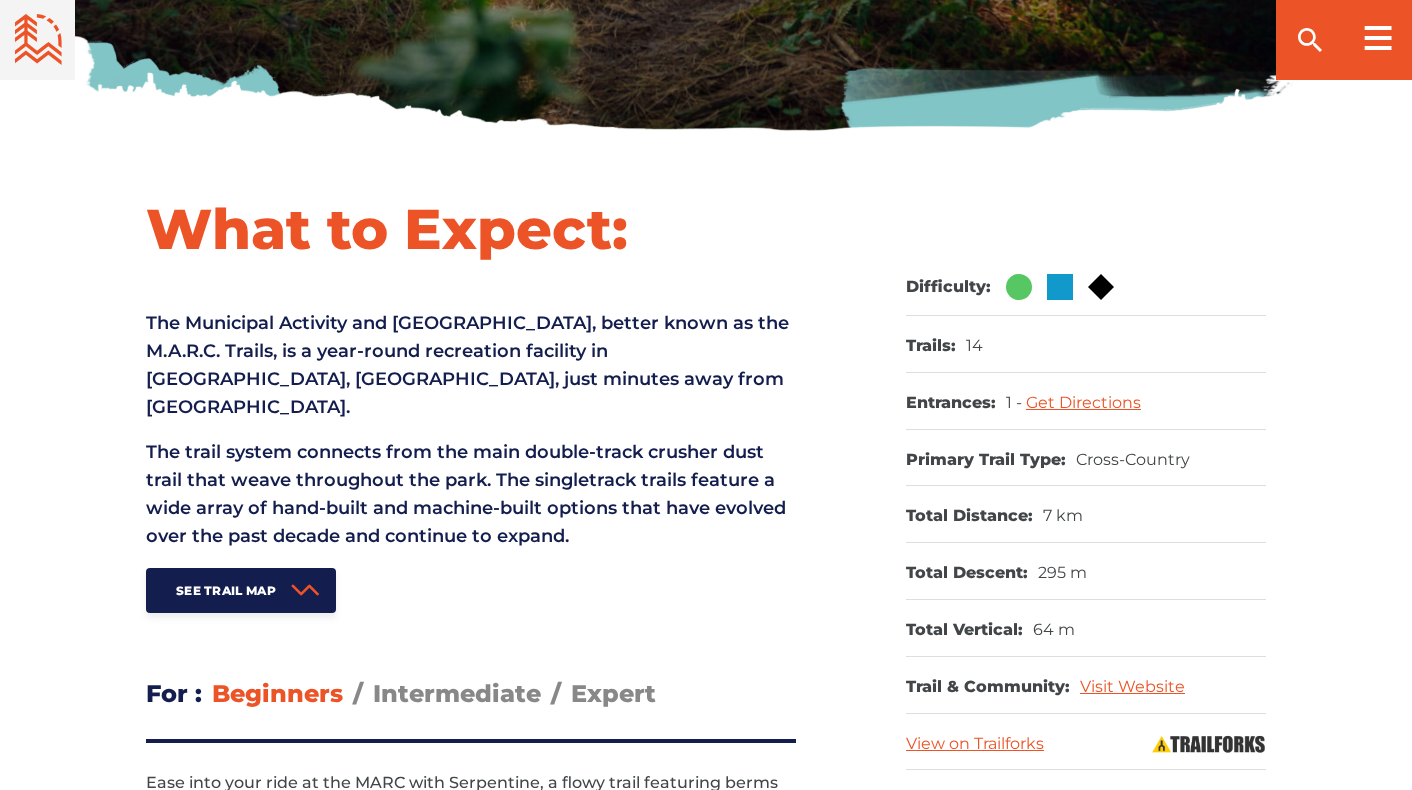 scroll, scrollTop: 700, scrollLeft: 0, axis: vertical 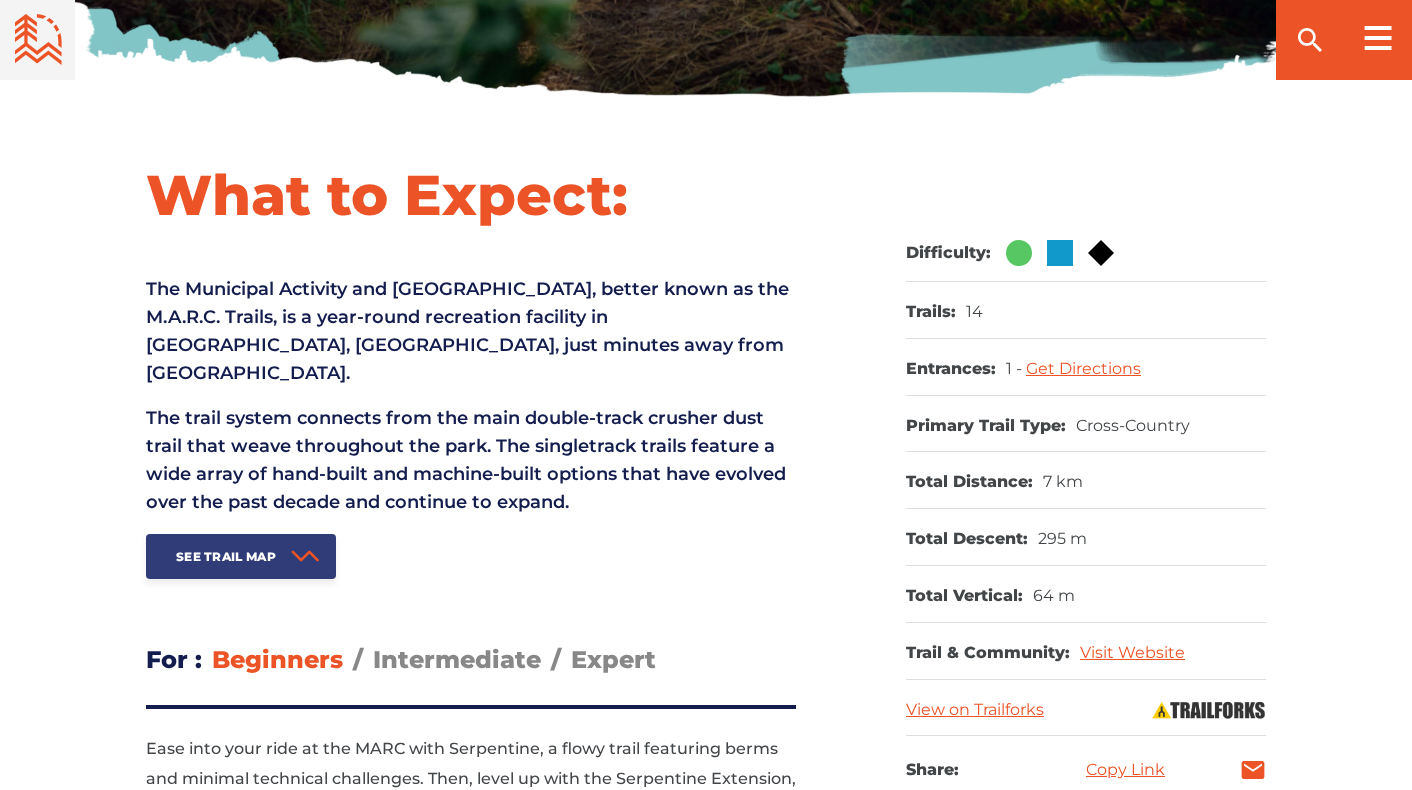 click on "See Trail Map" at bounding box center (226, 556) 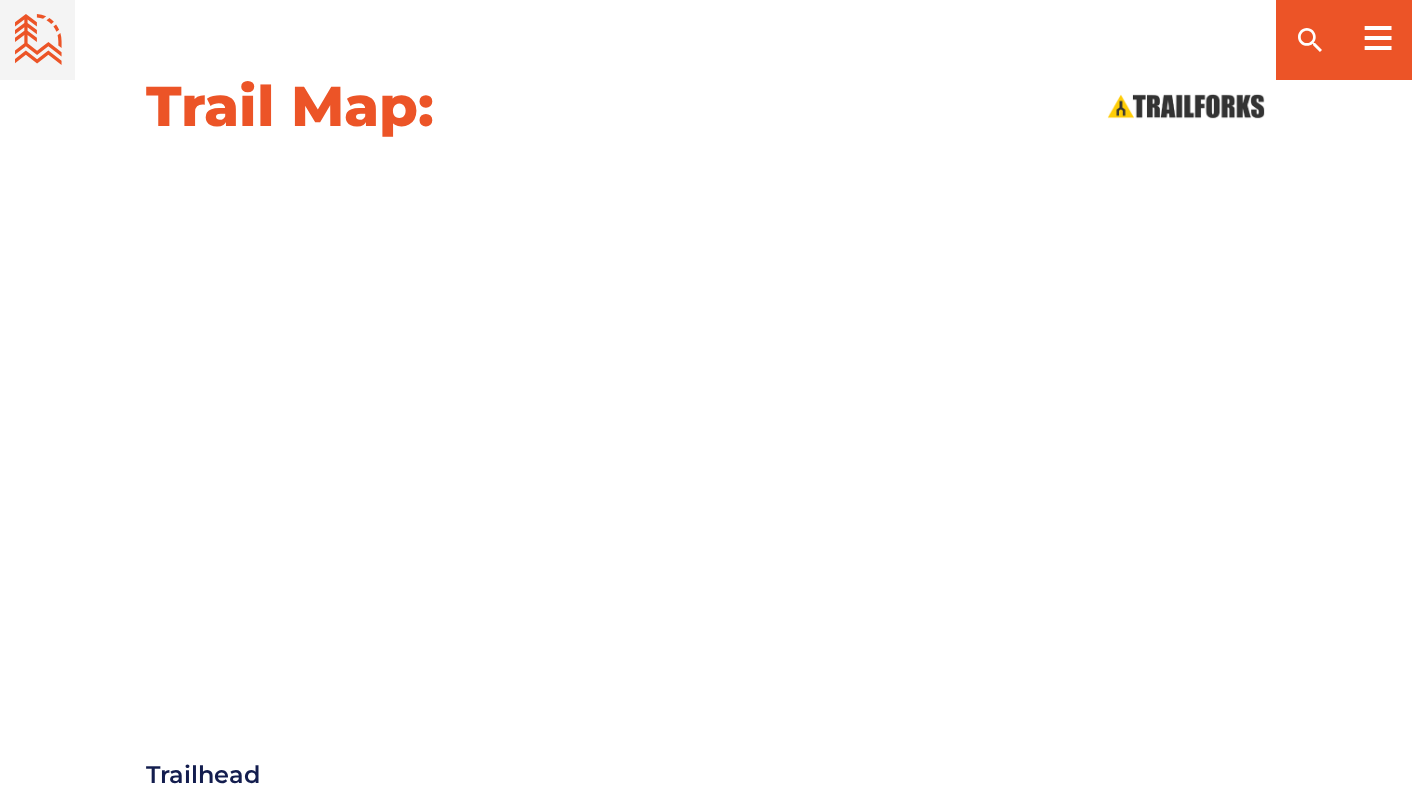 scroll, scrollTop: 2259, scrollLeft: 0, axis: vertical 